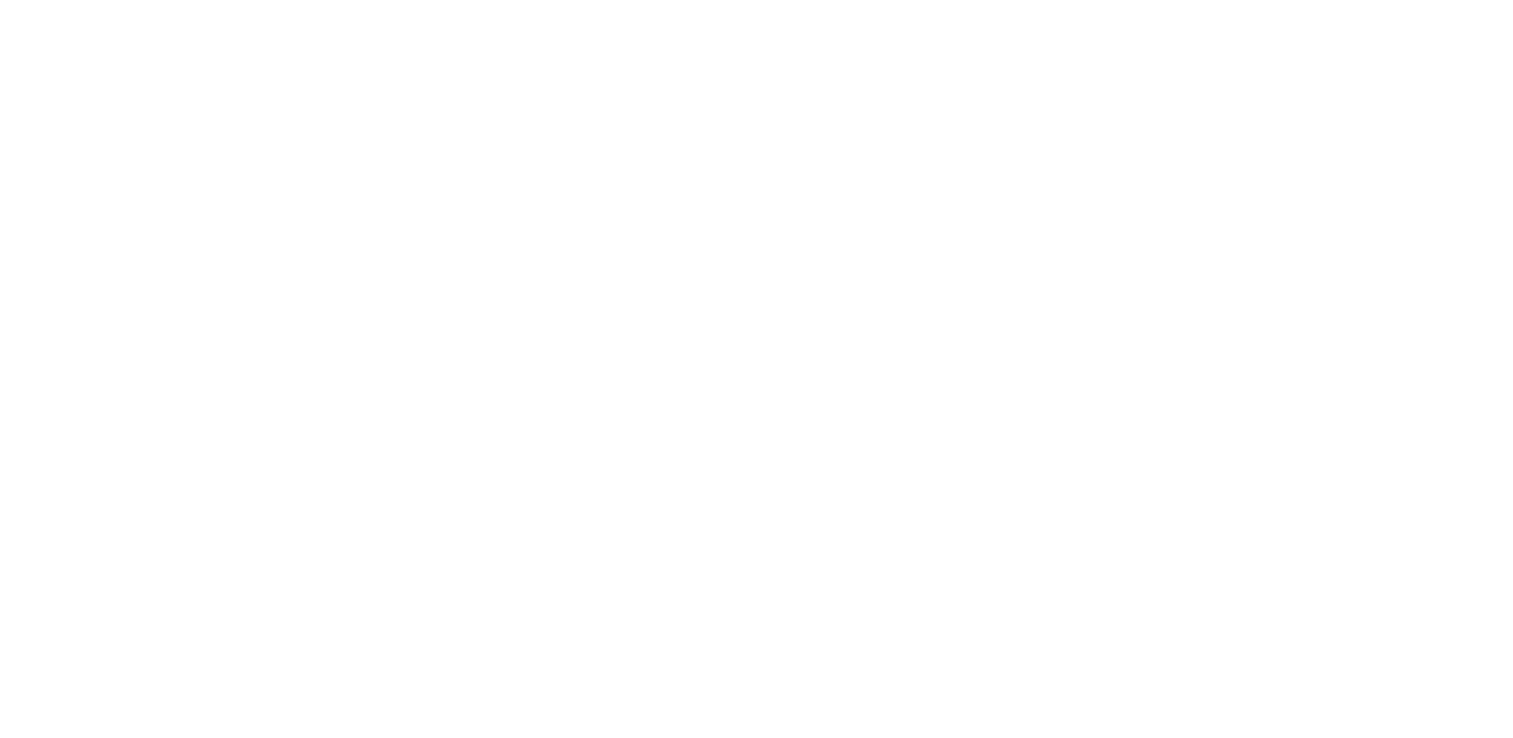 scroll, scrollTop: 0, scrollLeft: 0, axis: both 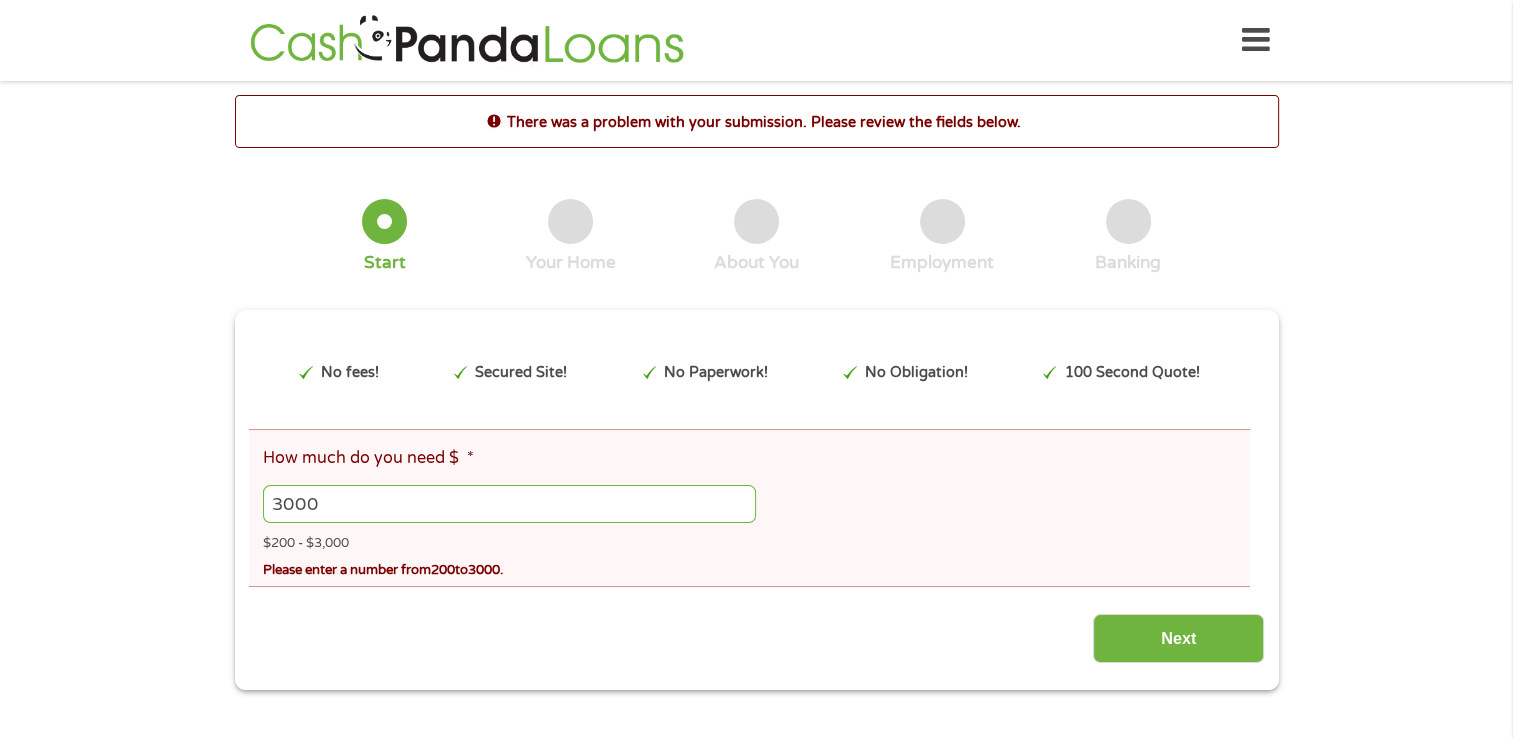 type on "3000" 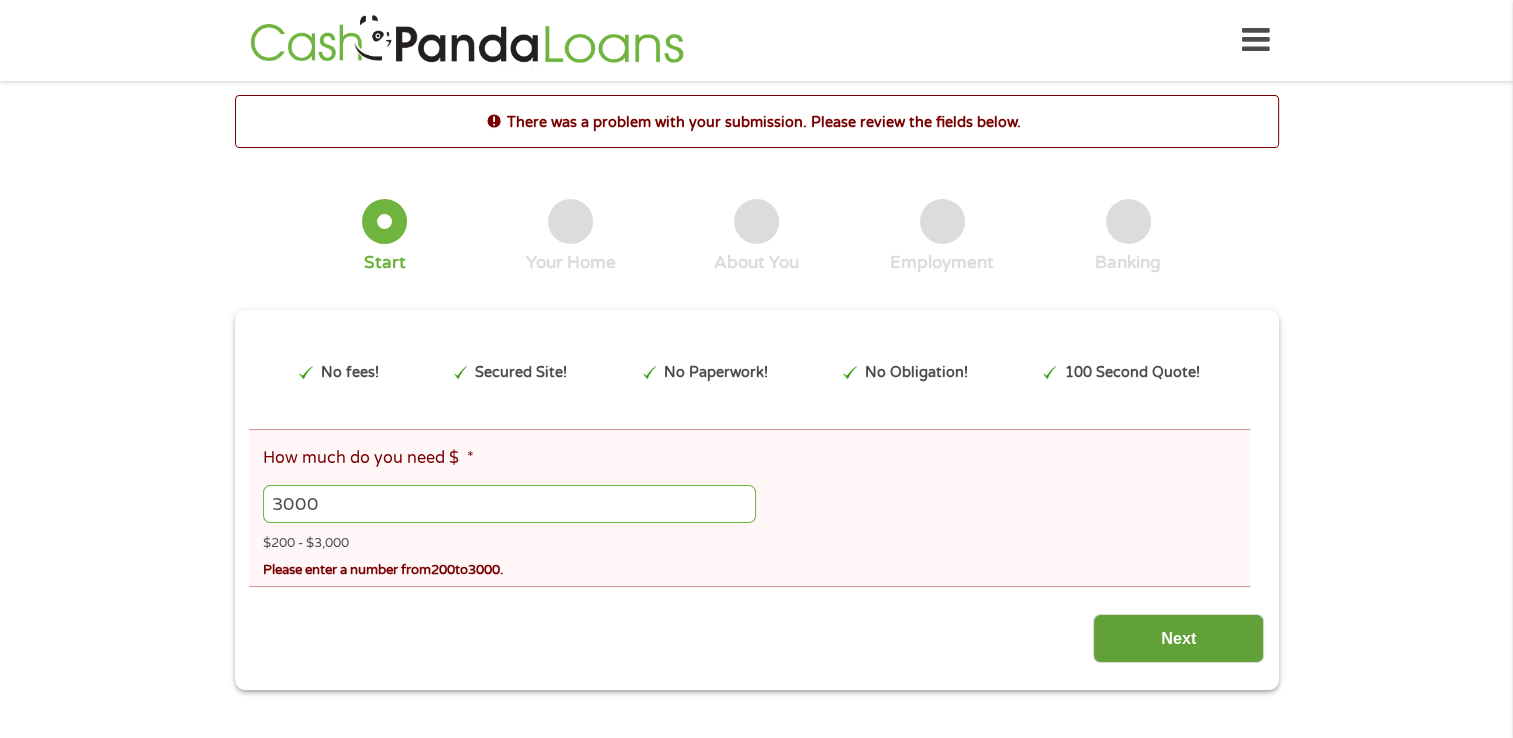click on "Next" at bounding box center [1178, 638] 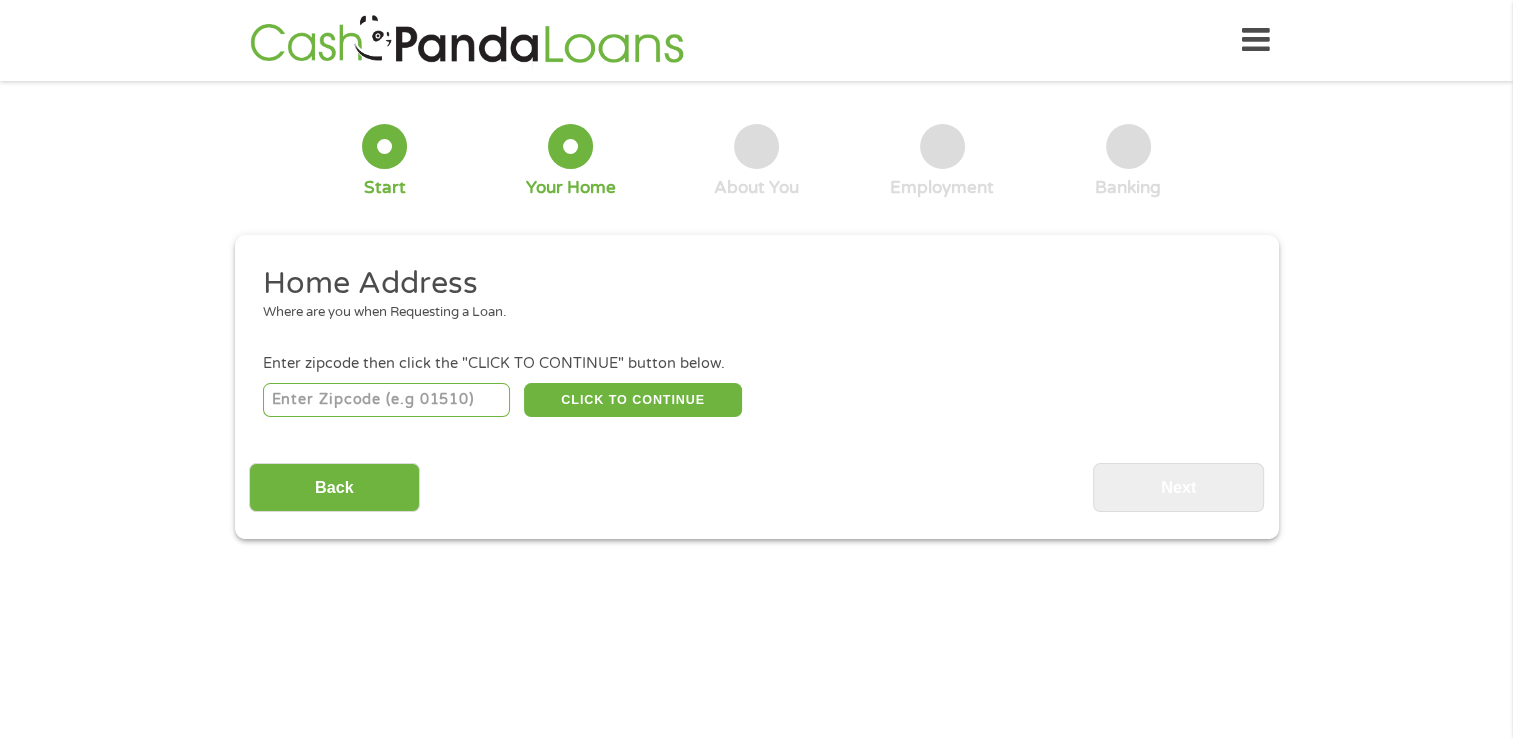 click at bounding box center [386, 400] 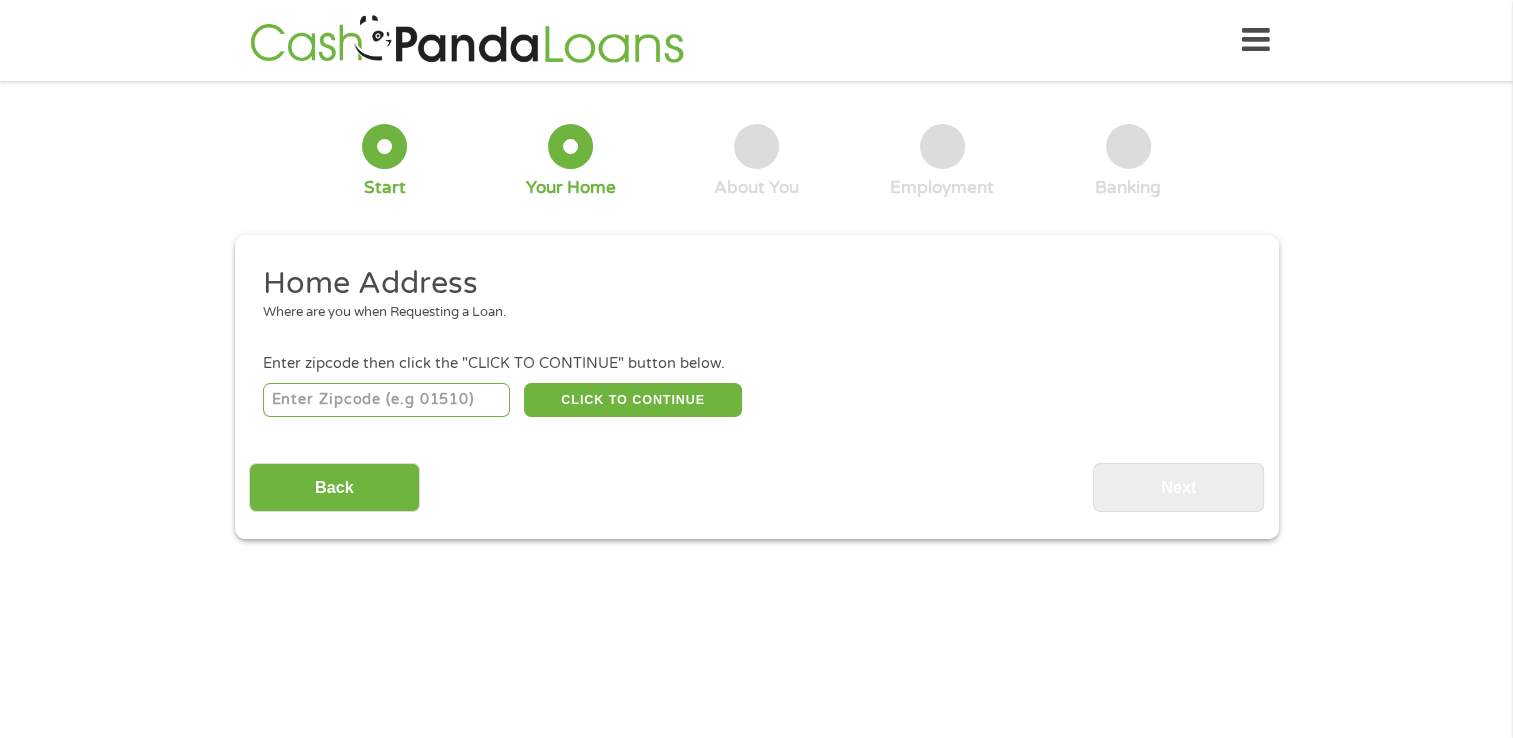 type on "39169" 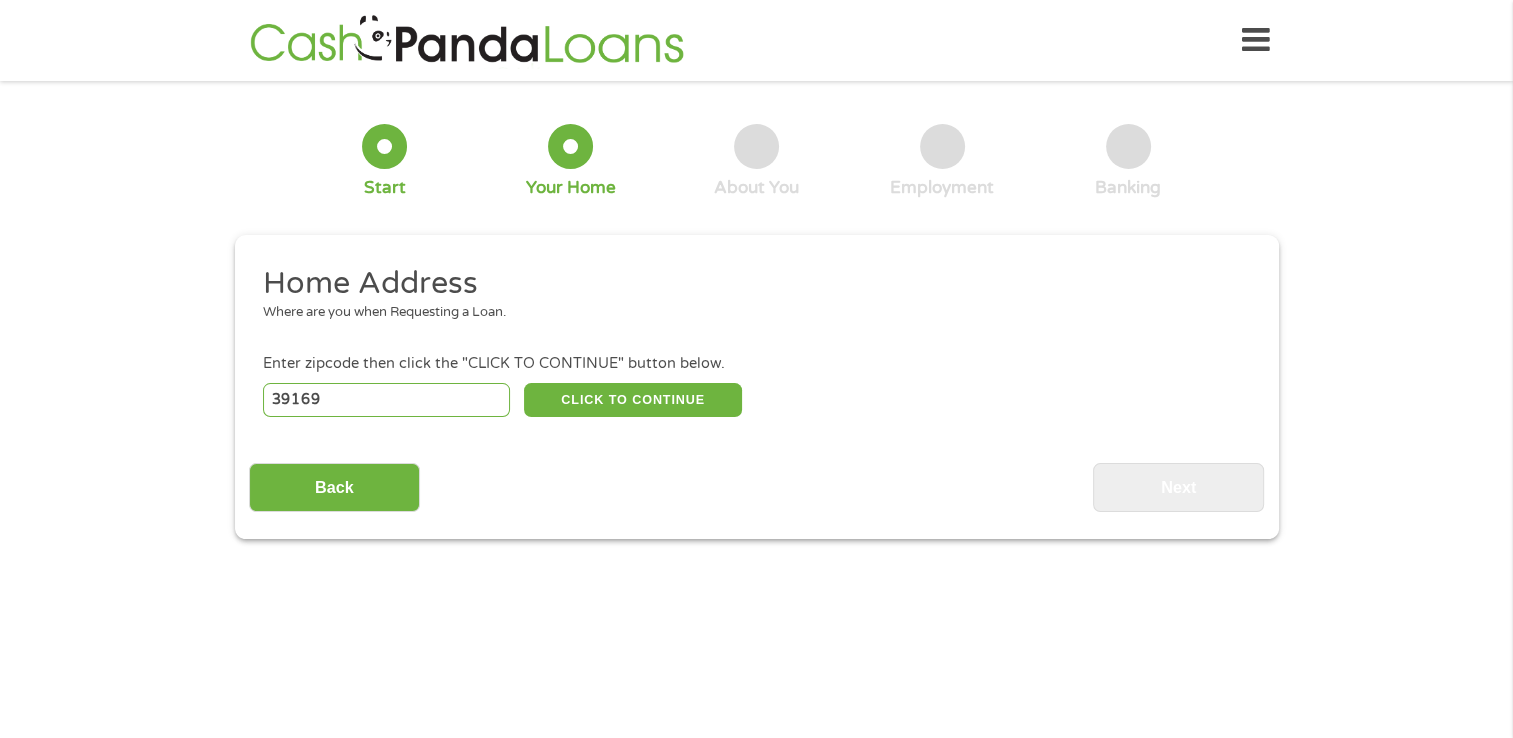 select on "Mississippi" 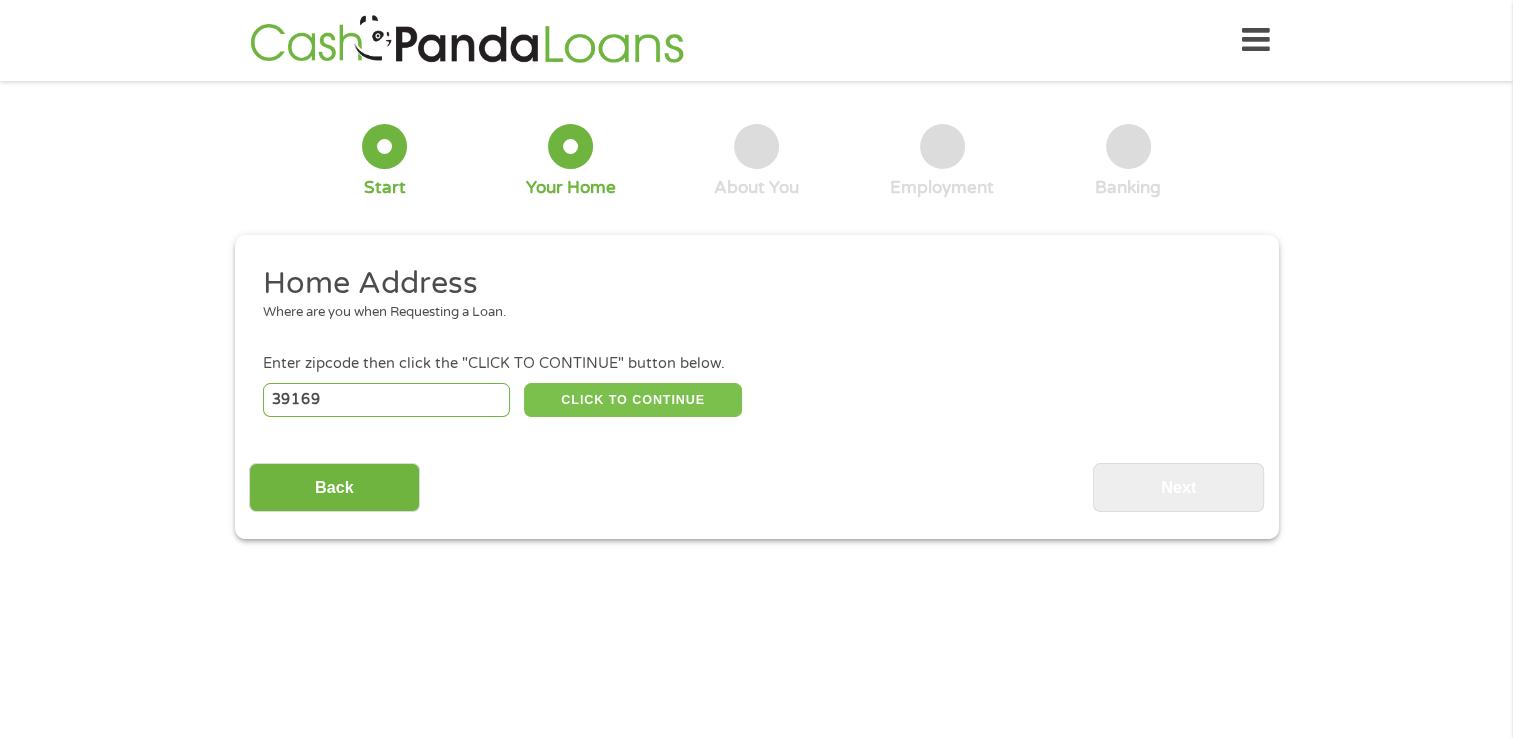 click on "CLICK TO CONTINUE" at bounding box center (633, 400) 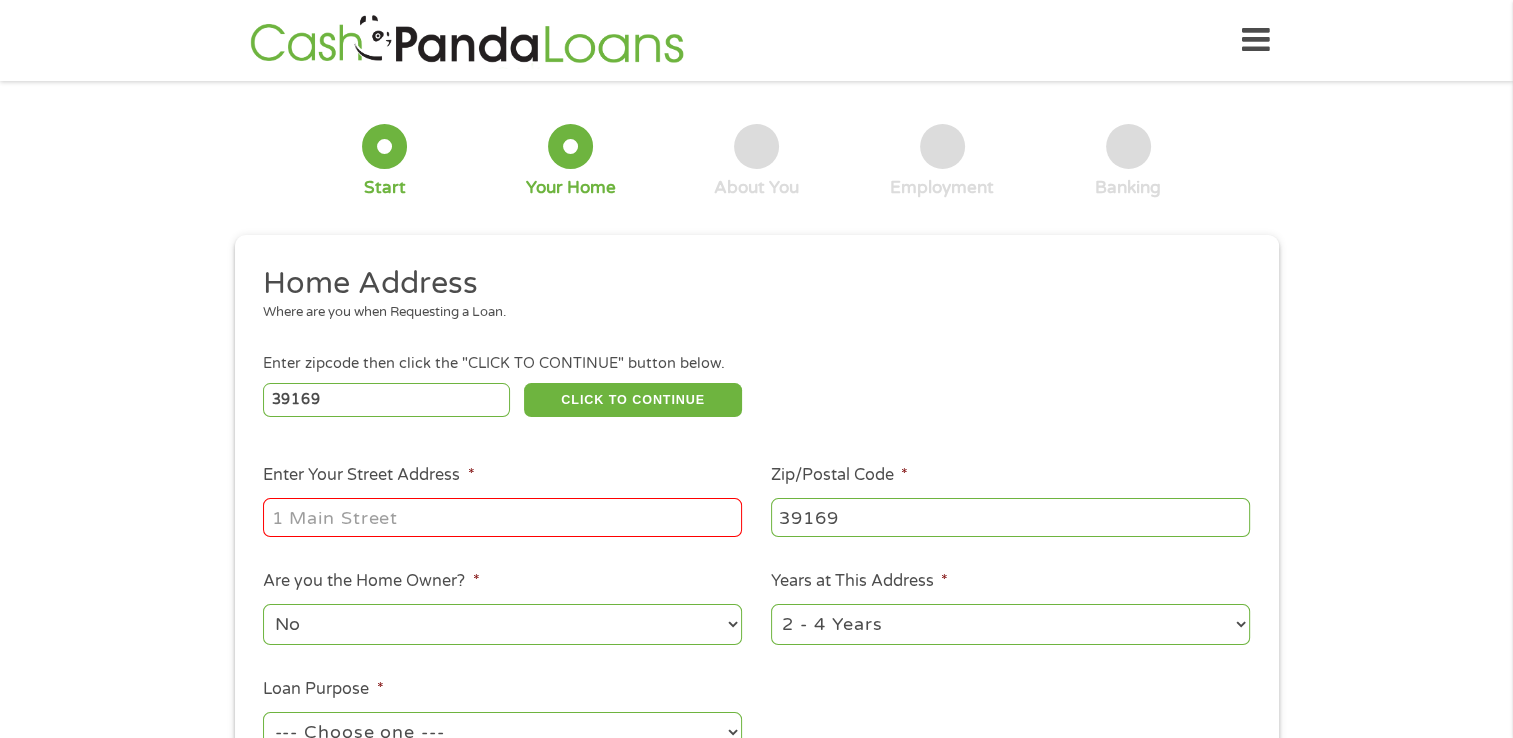 click on "Enter Your Street Address *" at bounding box center [502, 517] 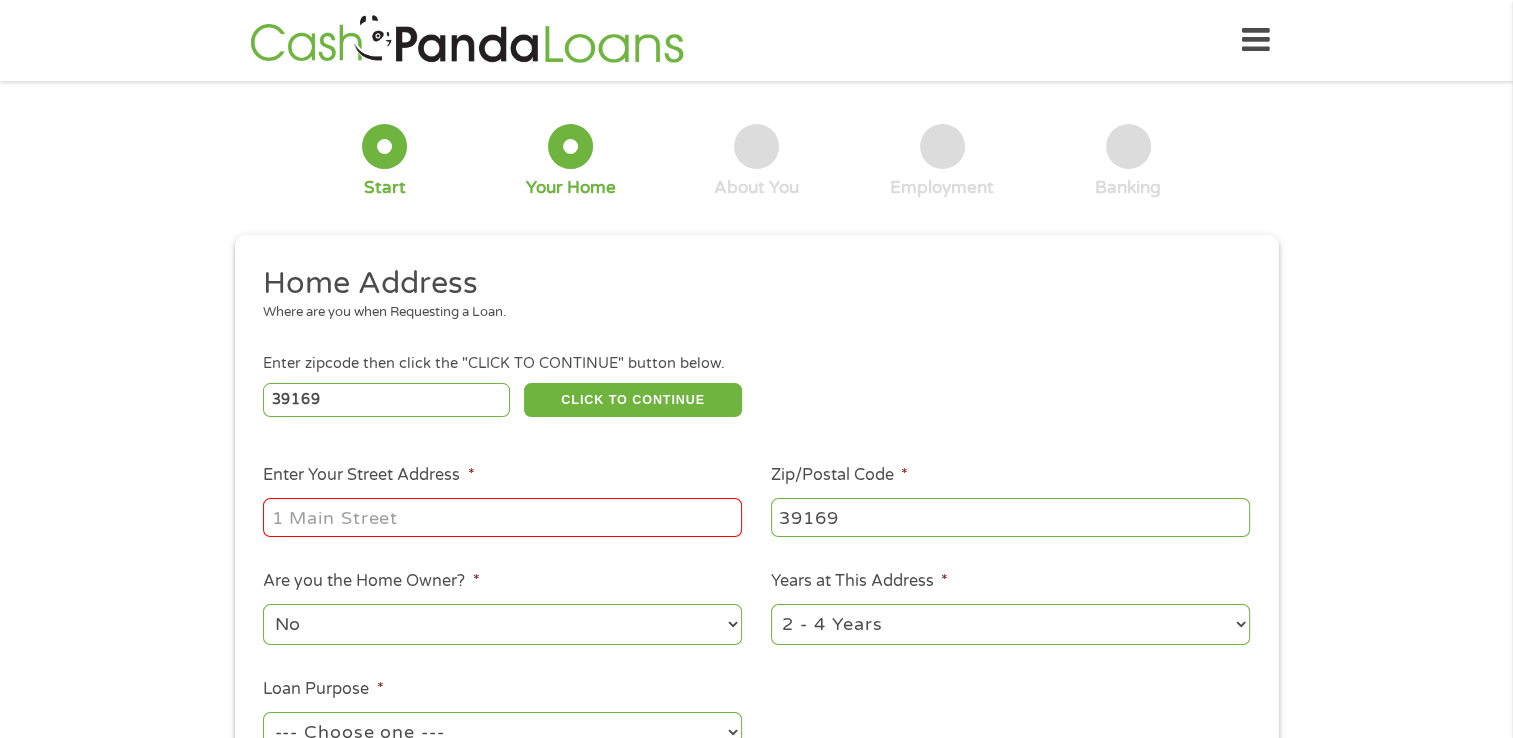 type on "[NUMBER] [STREET] [CITY], [STATE] [POSTAL_CODE]" 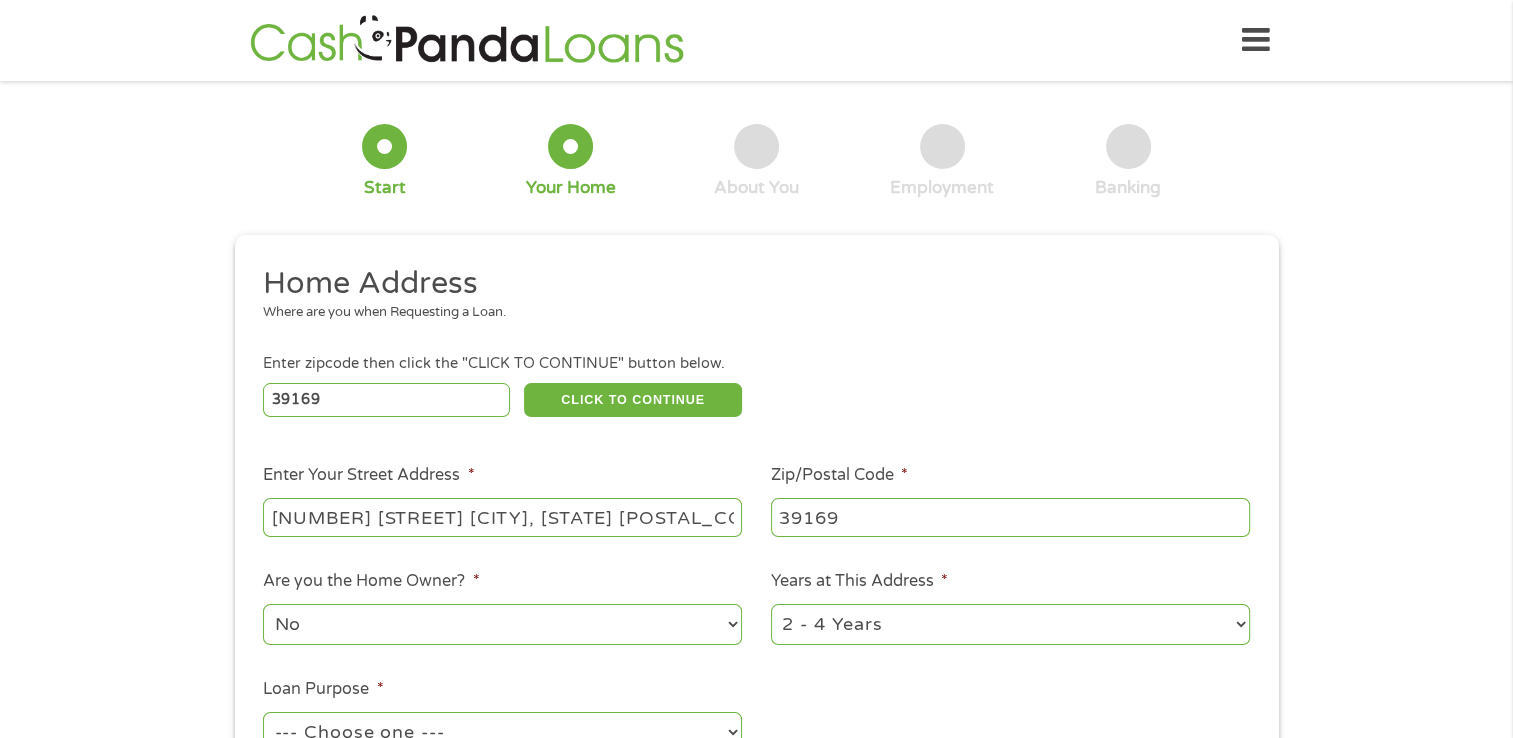click on "No Yes" at bounding box center (502, 624) 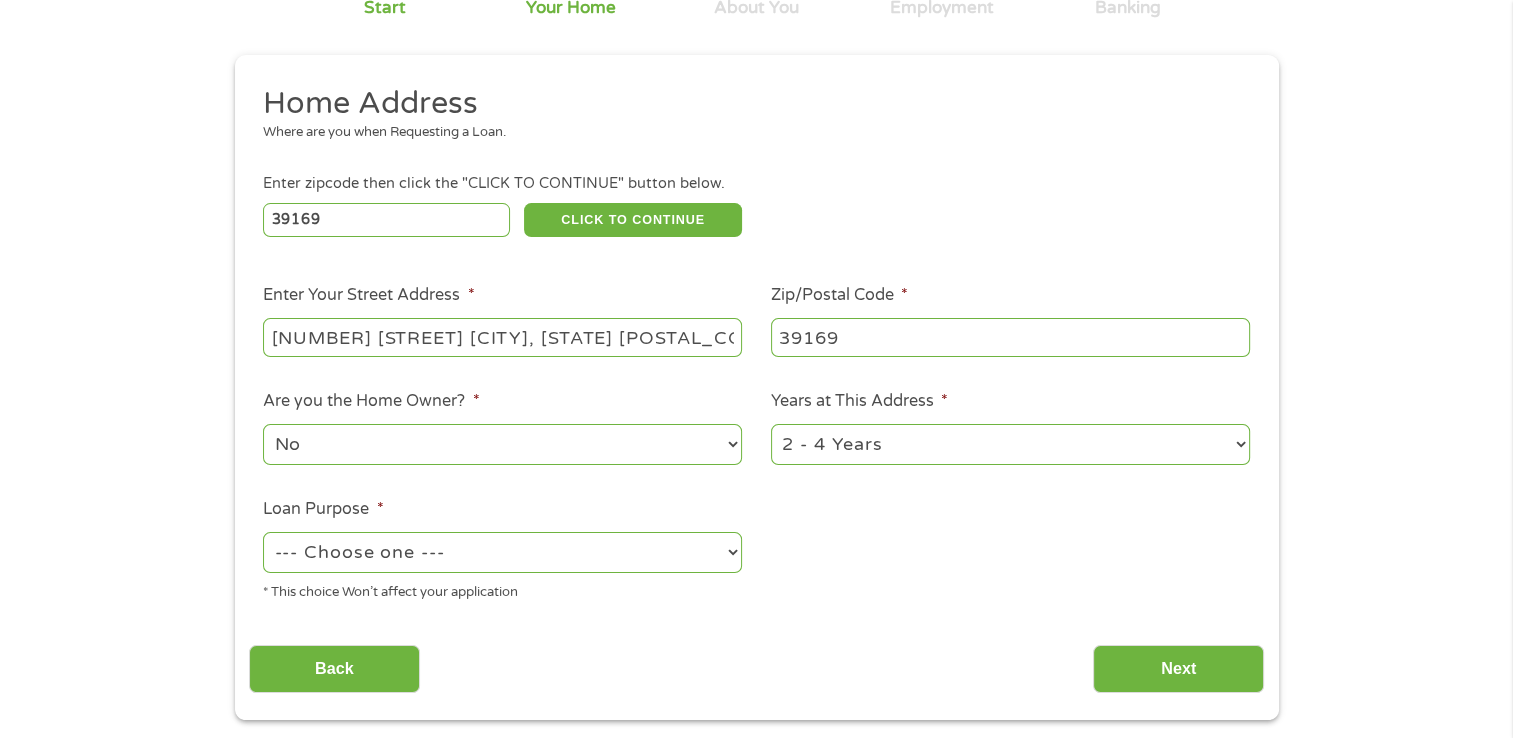 scroll, scrollTop: 184, scrollLeft: 0, axis: vertical 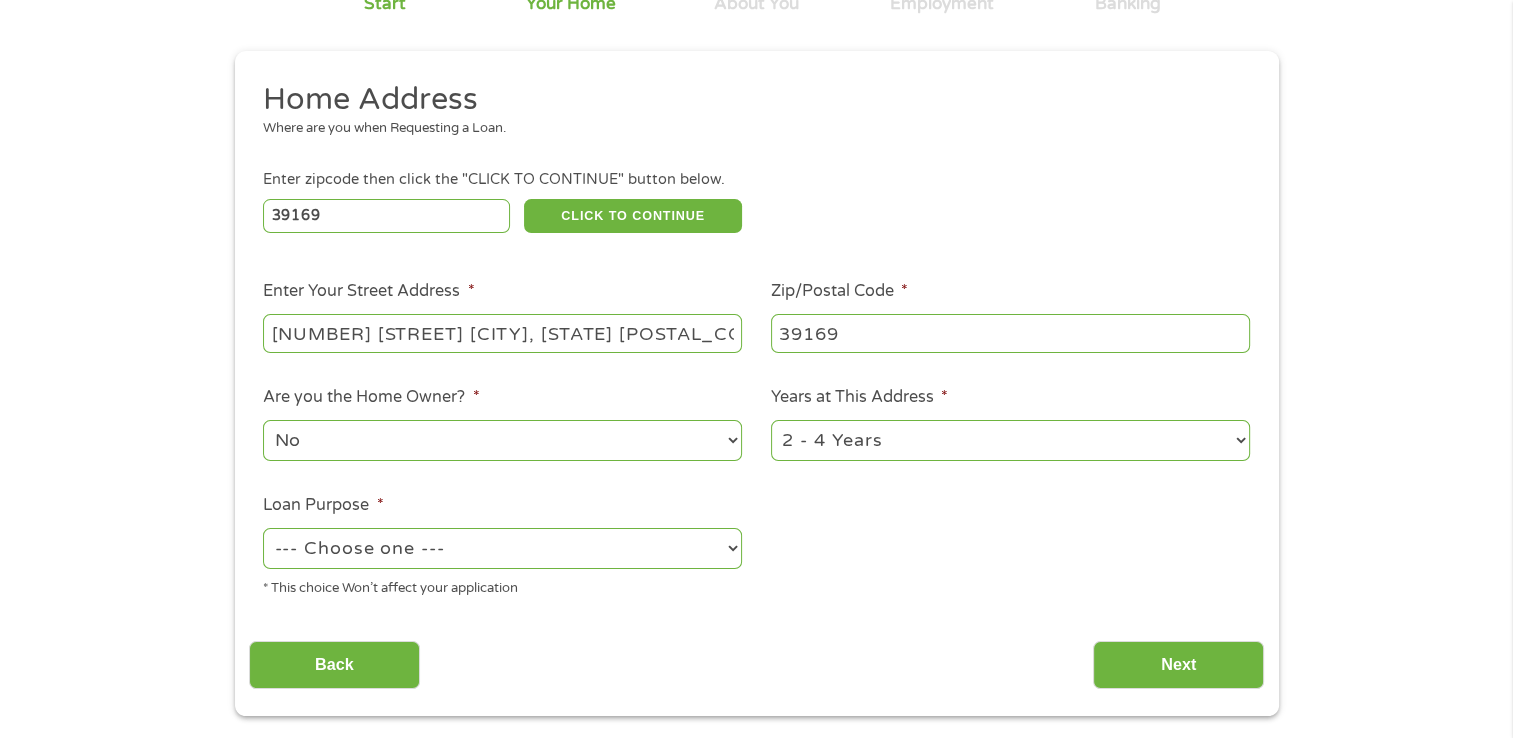 click on "No Yes" at bounding box center [502, 440] 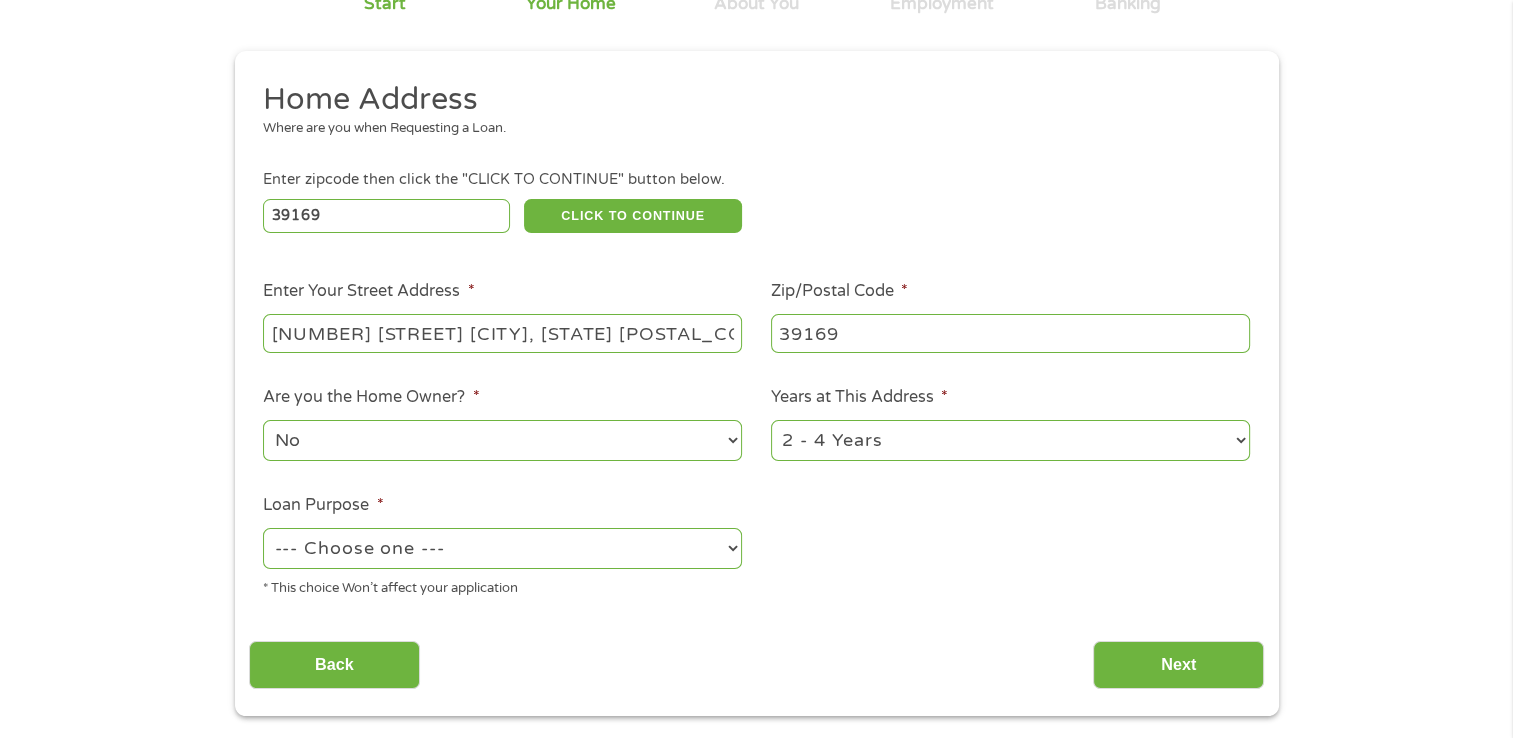 select on "yes" 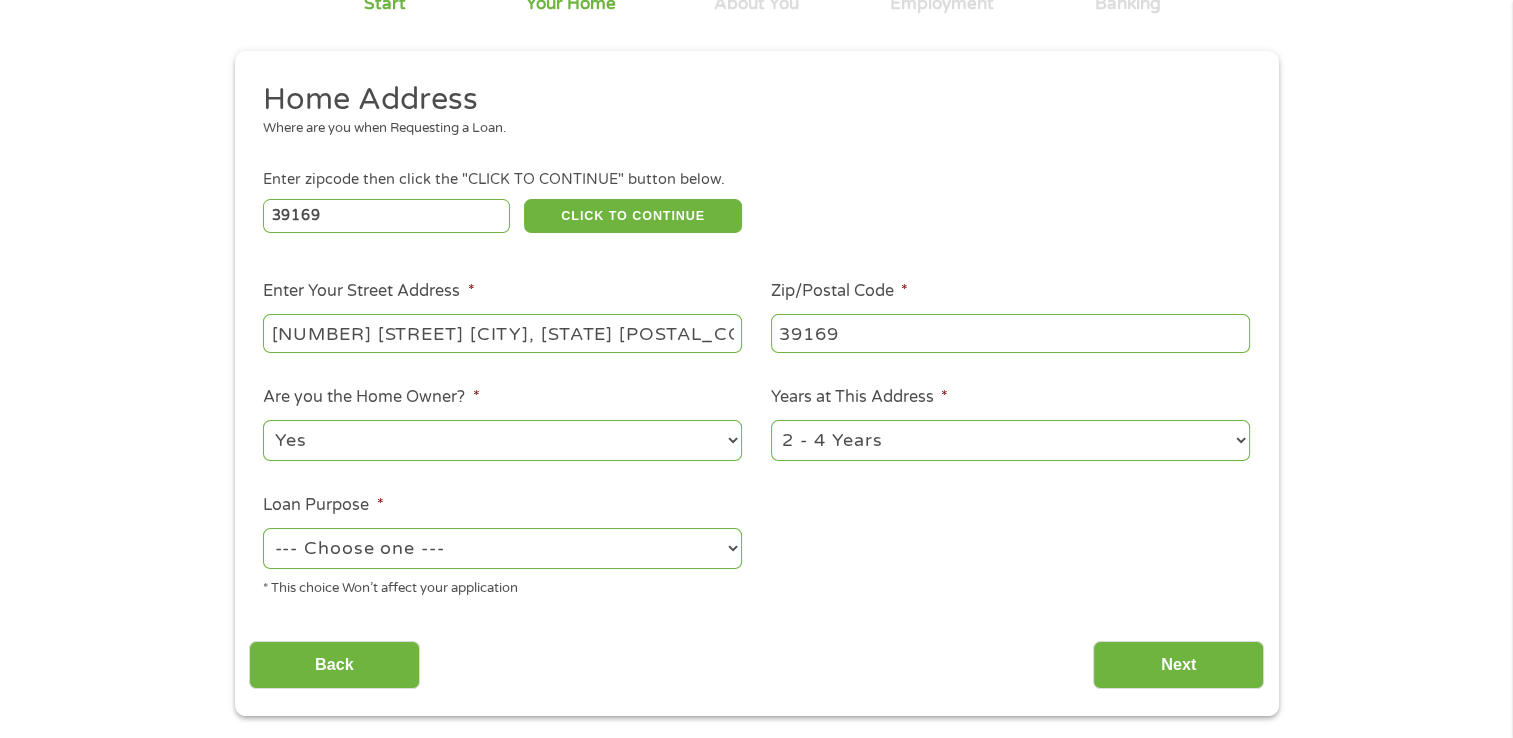 click on "No Yes" at bounding box center (502, 440) 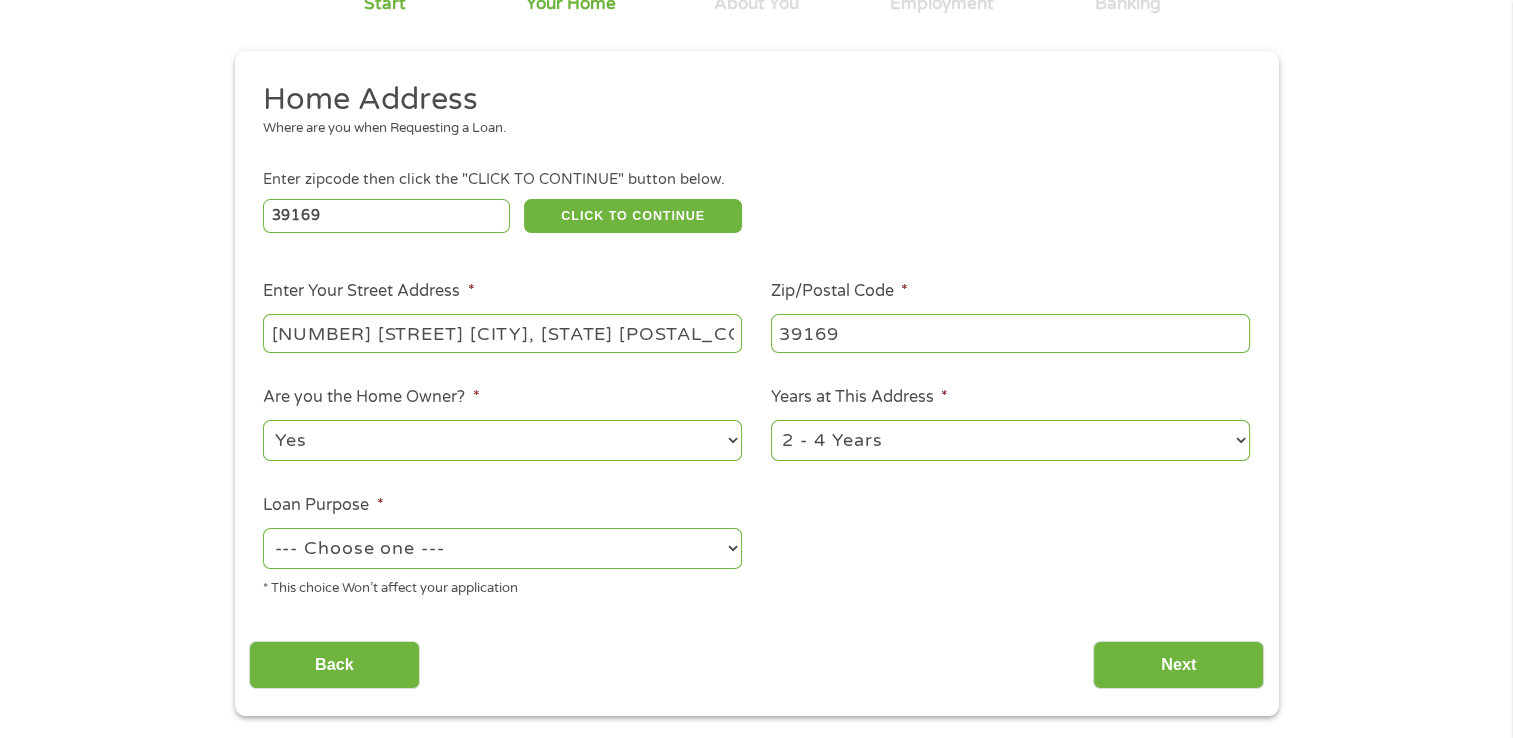select on "60months" 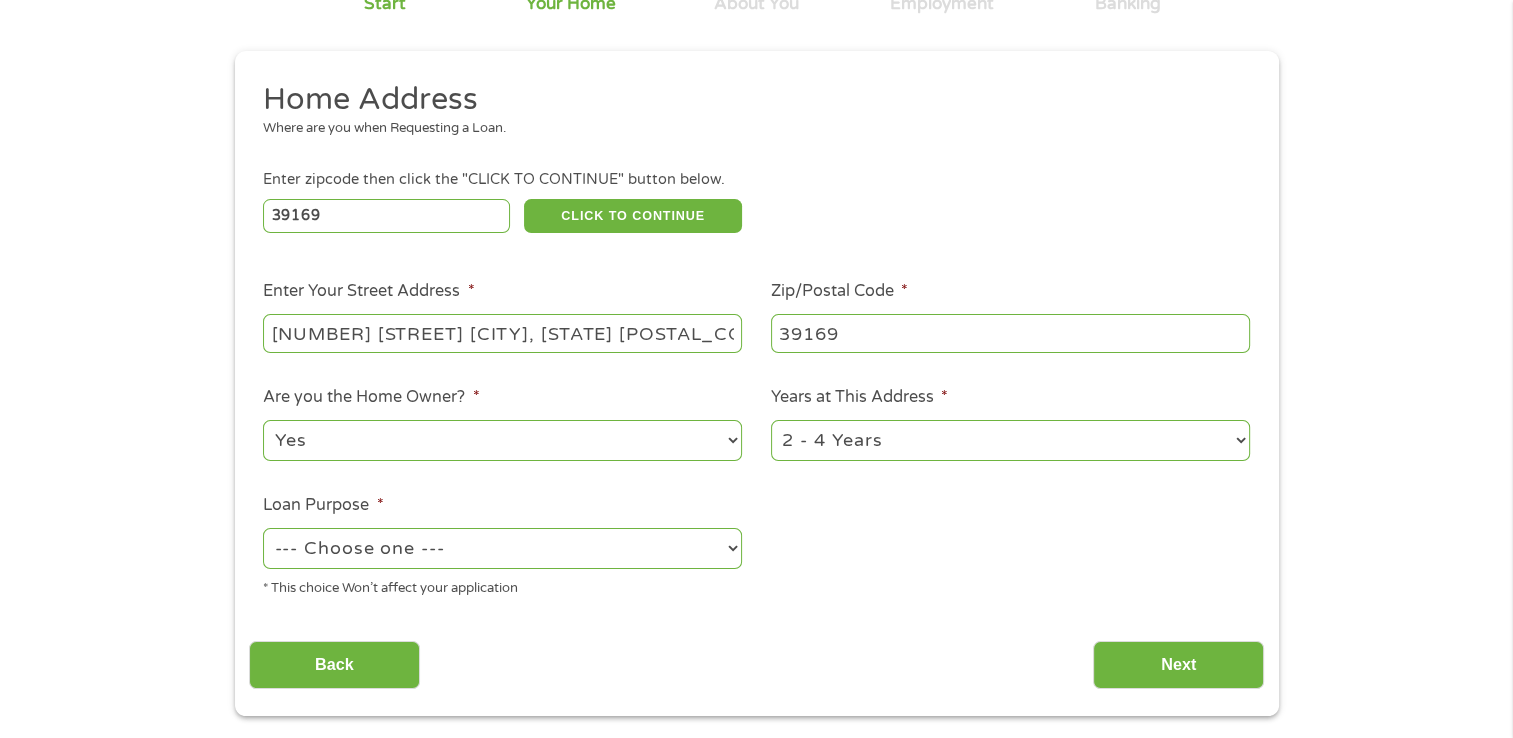 click on "1 Year or less 1 - 2 Years 2 - 4 Years Over 4 Years" at bounding box center (1010, 440) 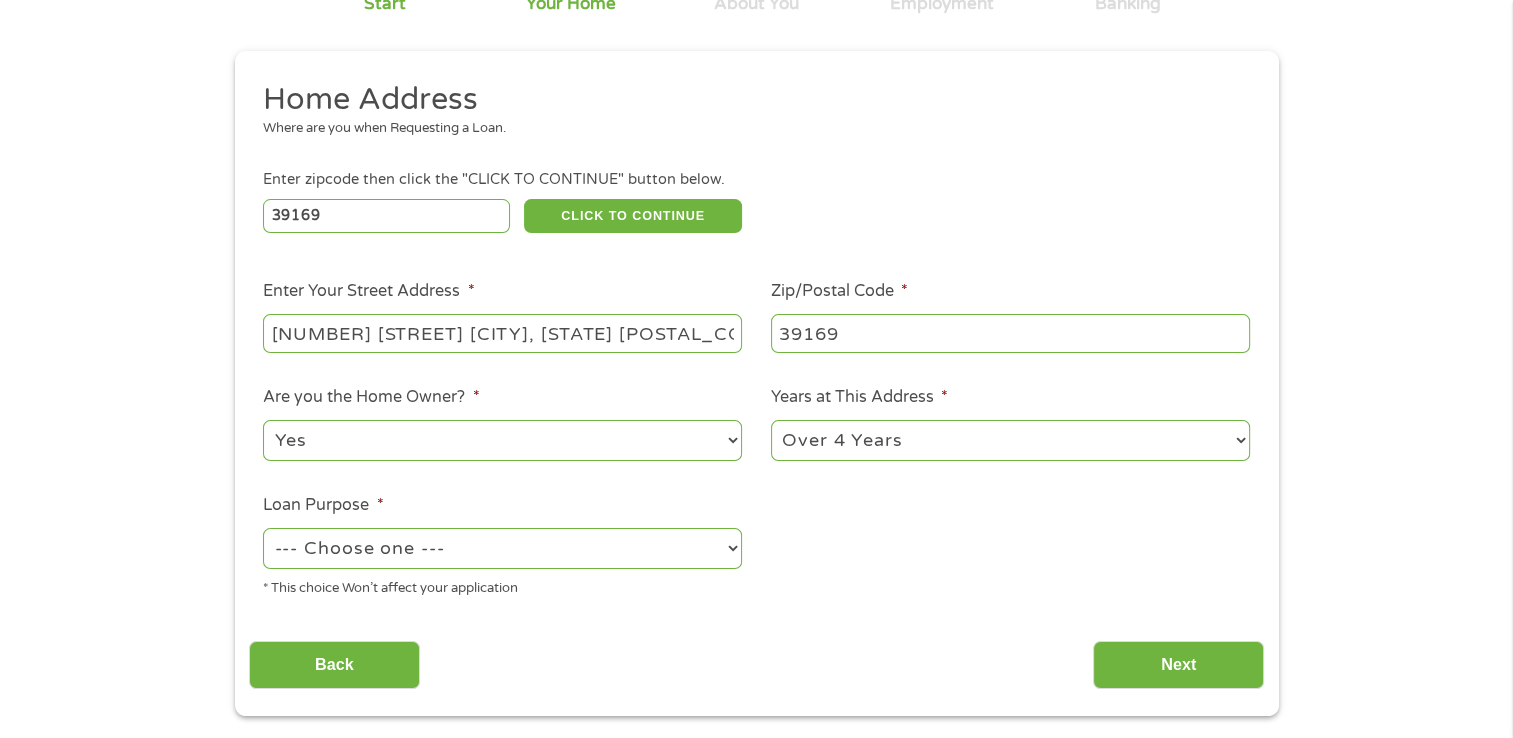 click on "--- Choose one --- Pay Bills Debt Consolidation Home Improvement Major Purchase Car Loan Short Term Cash Medical Expenses Other" at bounding box center [502, 548] 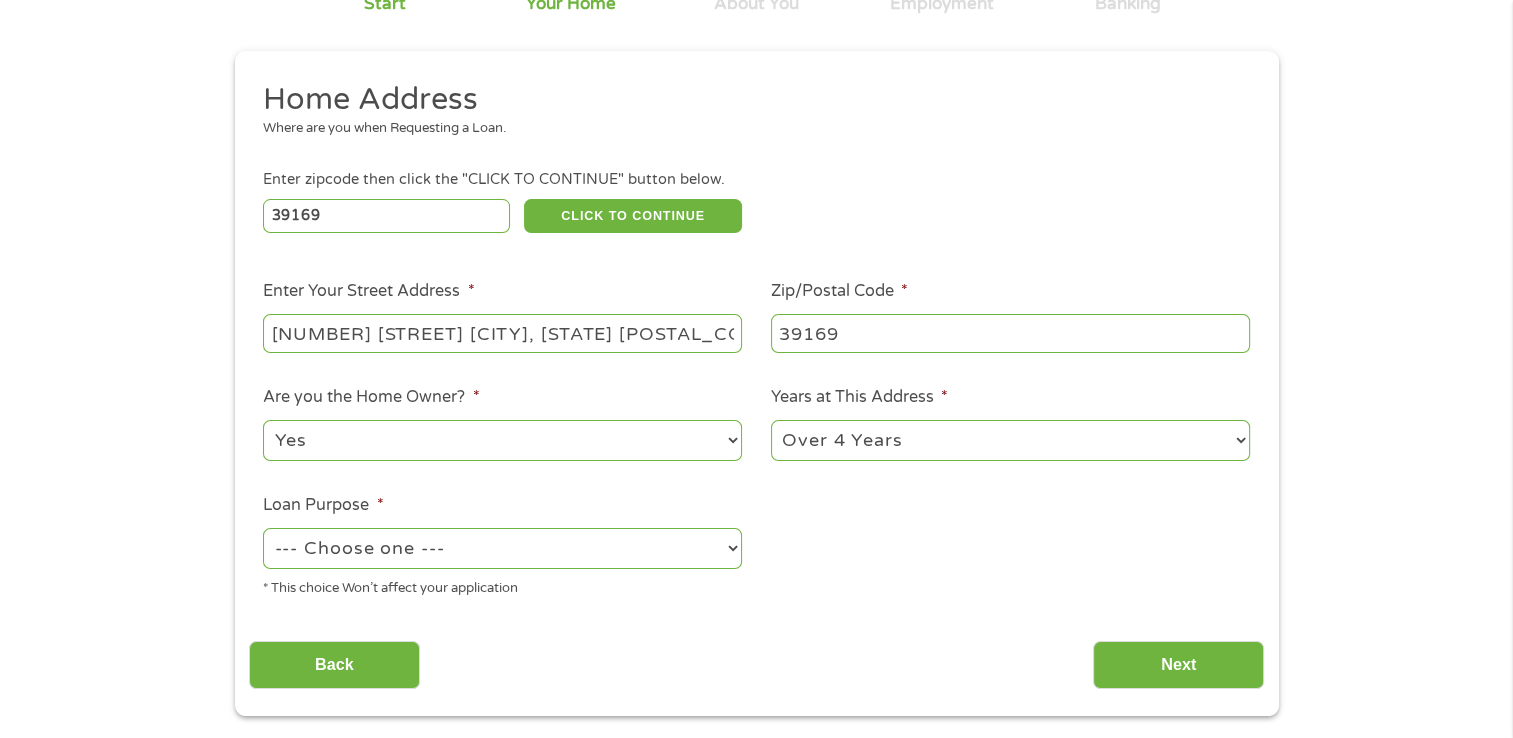 select on "shorttermcash" 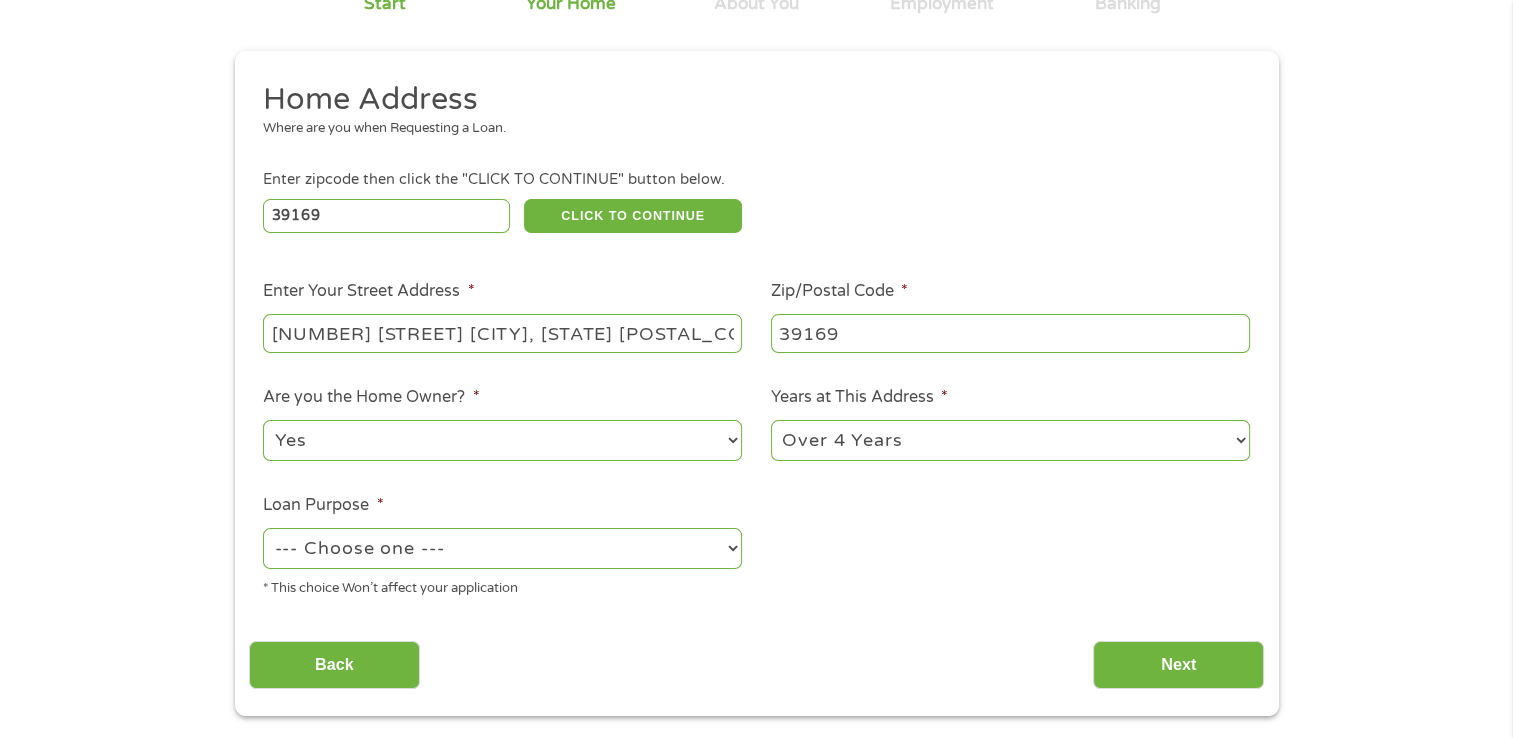 click on "--- Choose one --- Pay Bills Debt Consolidation Home Improvement Major Purchase Car Loan Short Term Cash Medical Expenses Other" at bounding box center [502, 548] 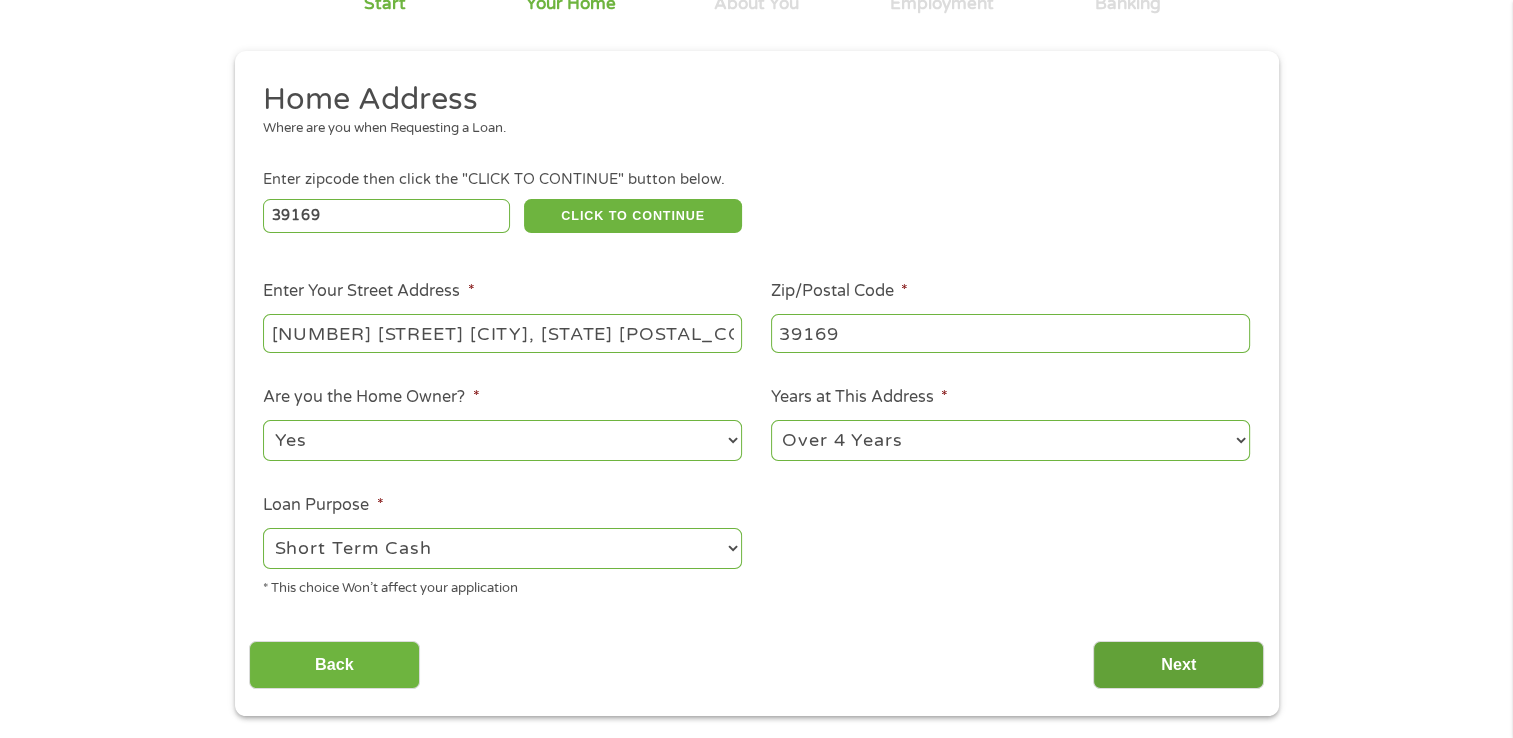 click on "Next" at bounding box center [1178, 665] 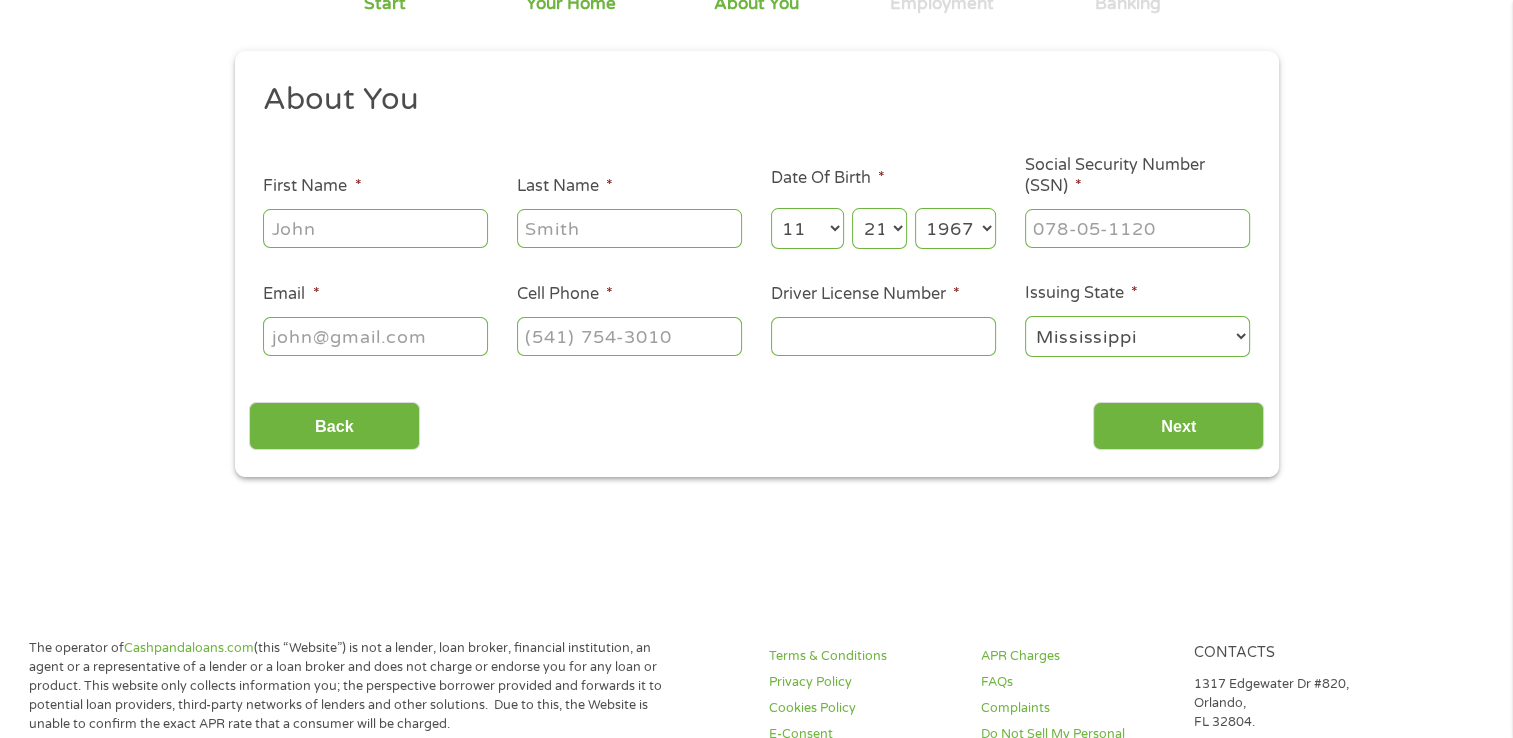 scroll, scrollTop: 8, scrollLeft: 8, axis: both 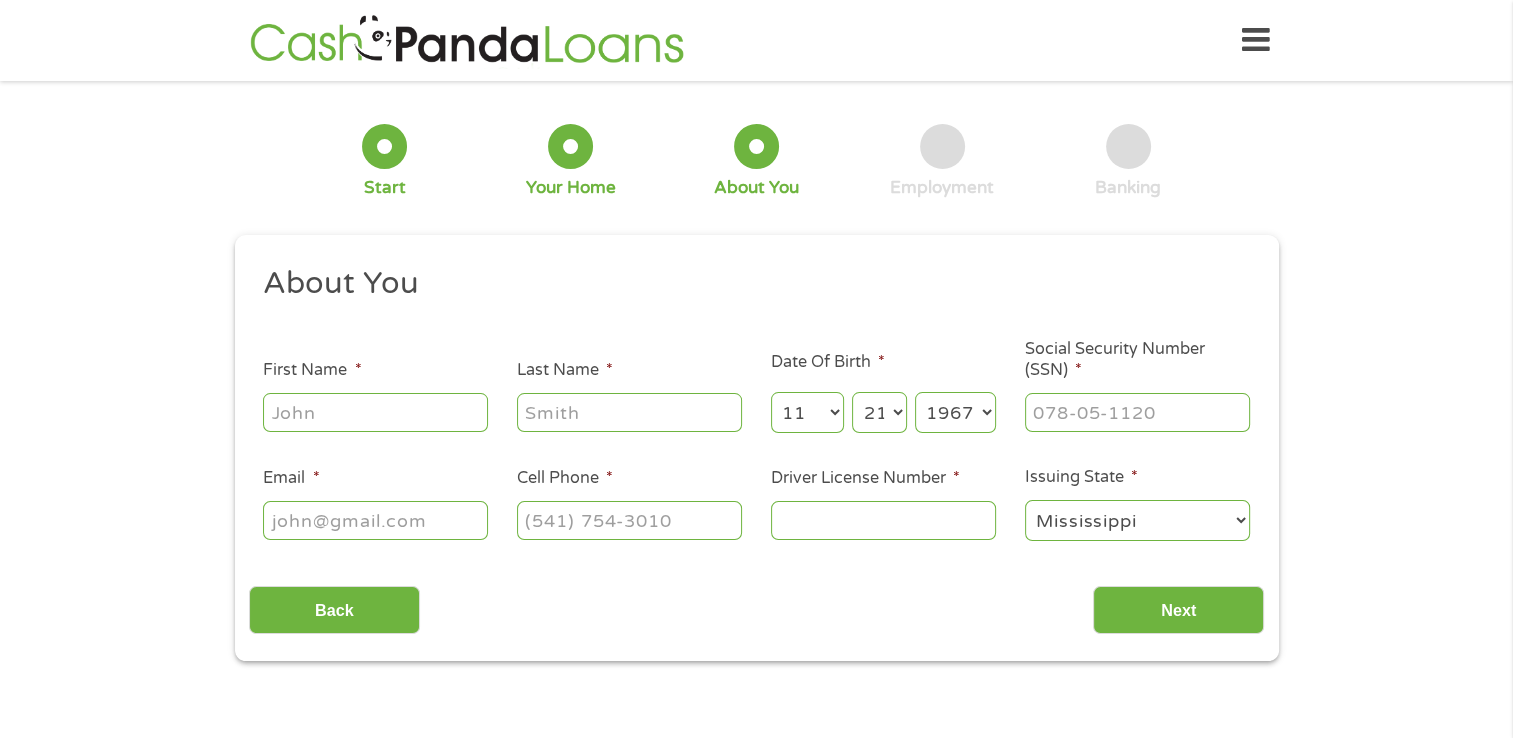 click on "First Name *" at bounding box center (375, 412) 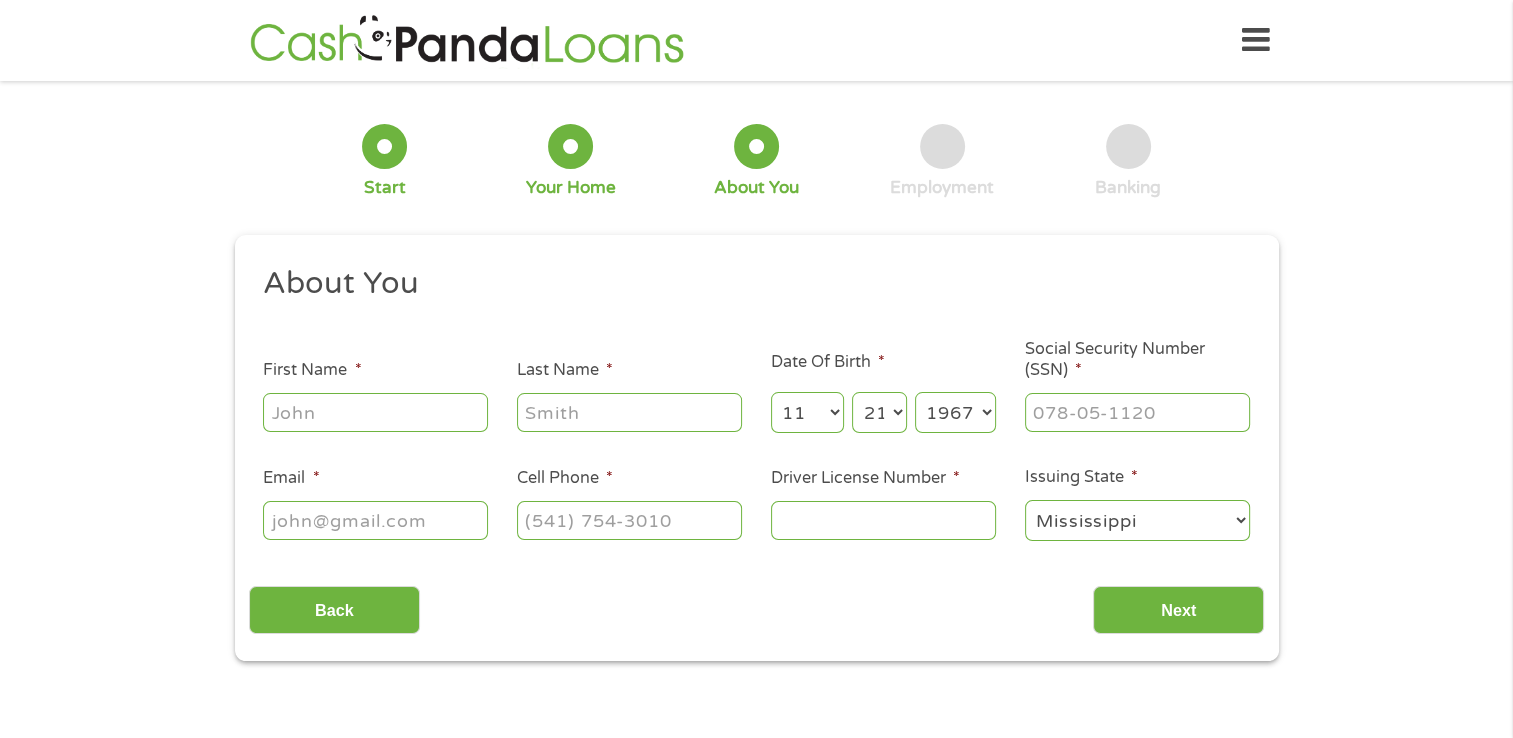 type on "[LAST]" 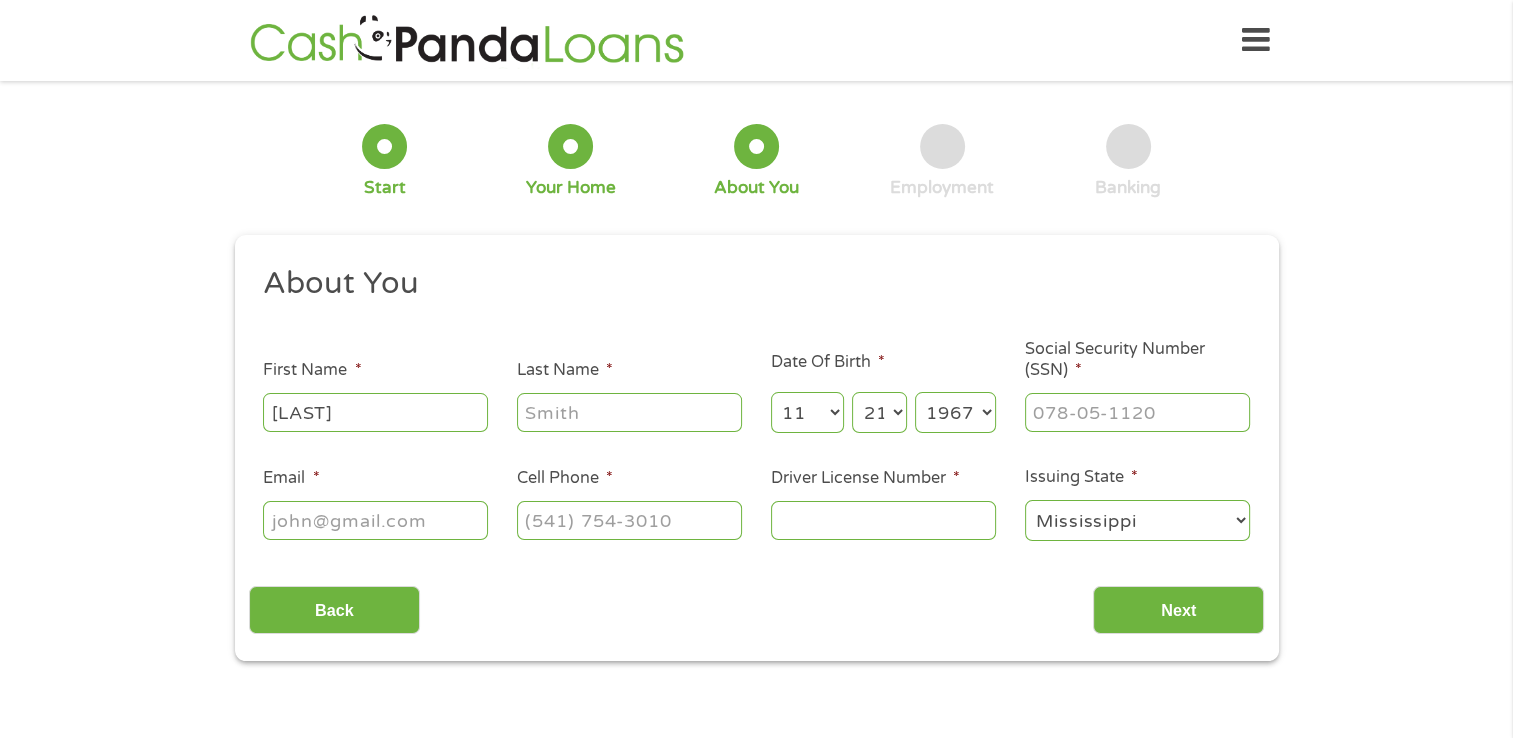 type on "[LAST]" 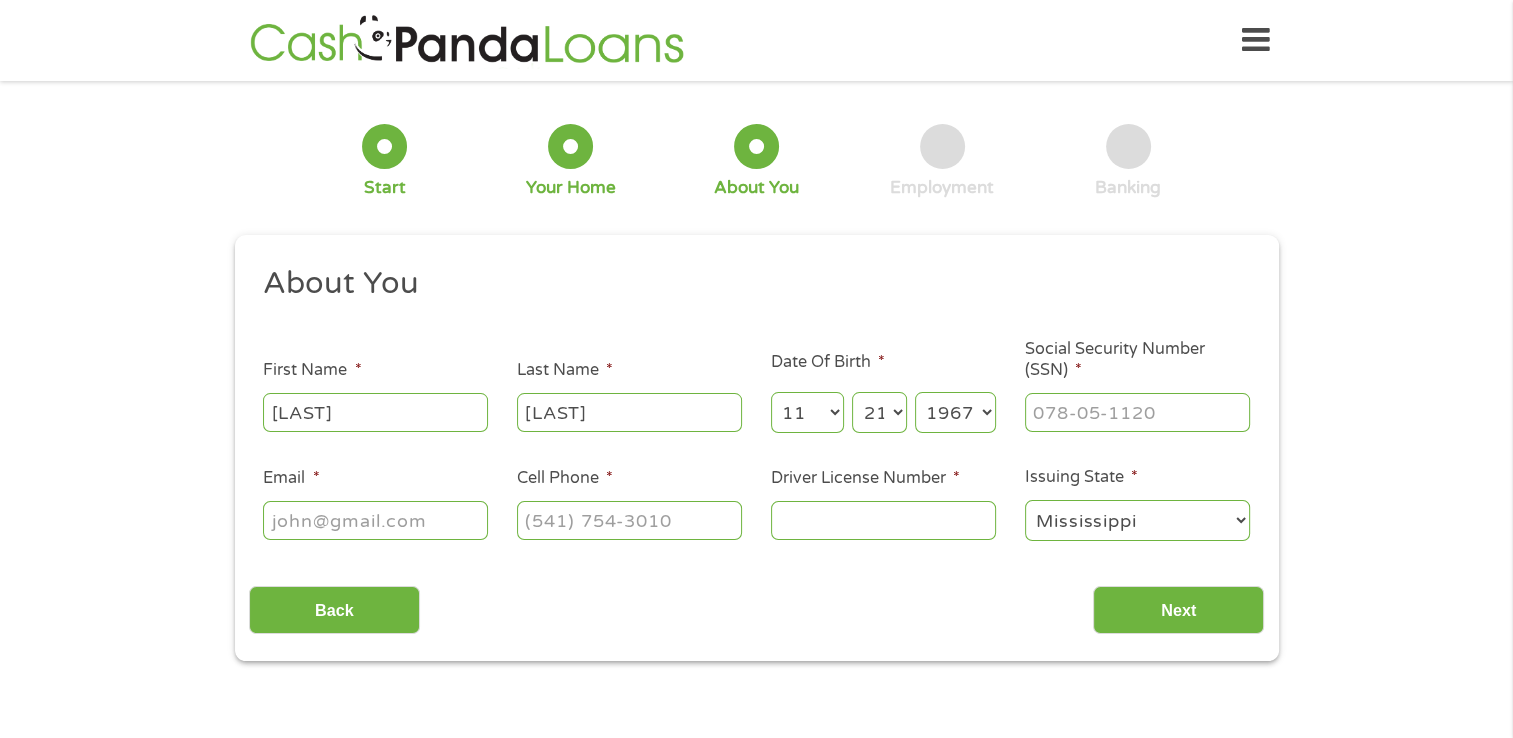 type on "[EMAIL]" 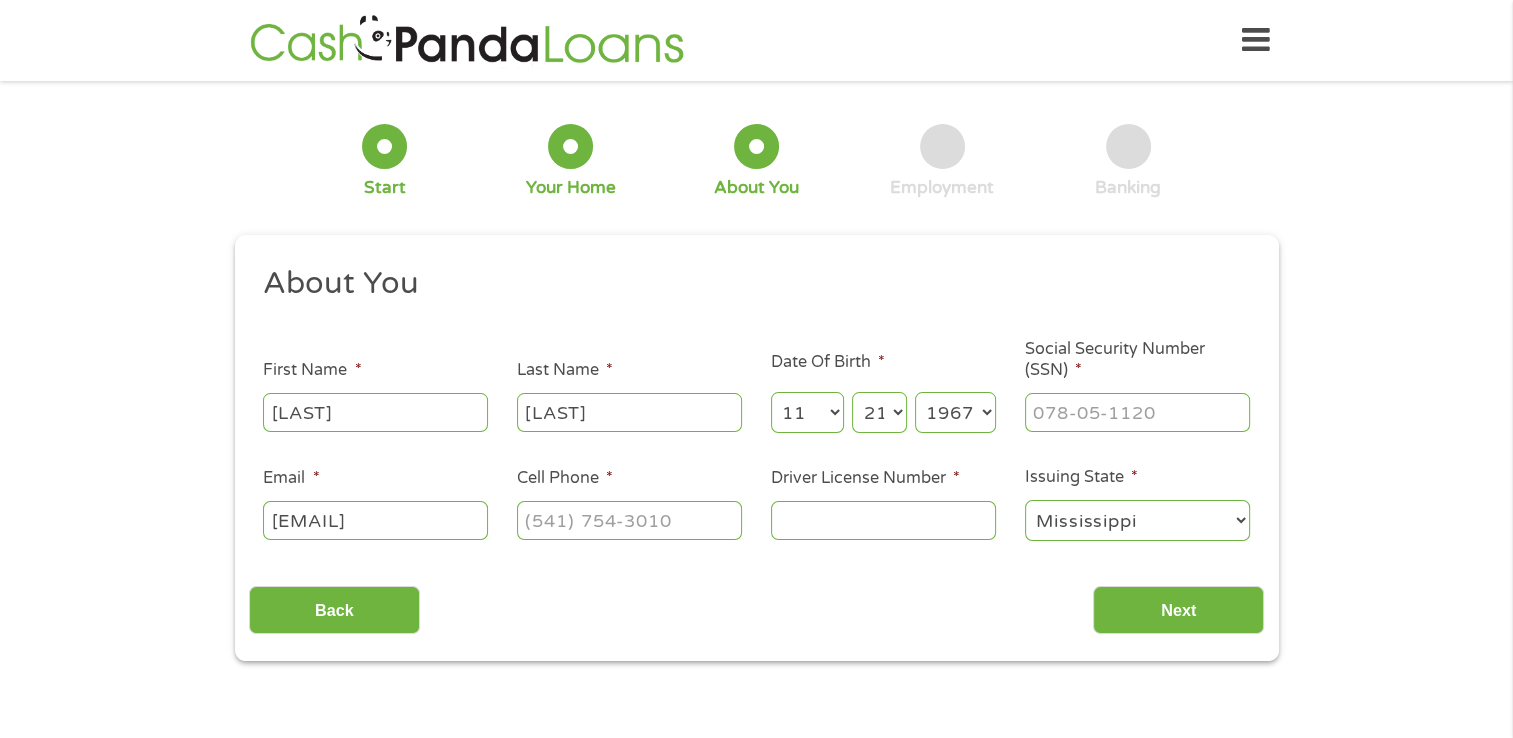 type on "[PHONE]" 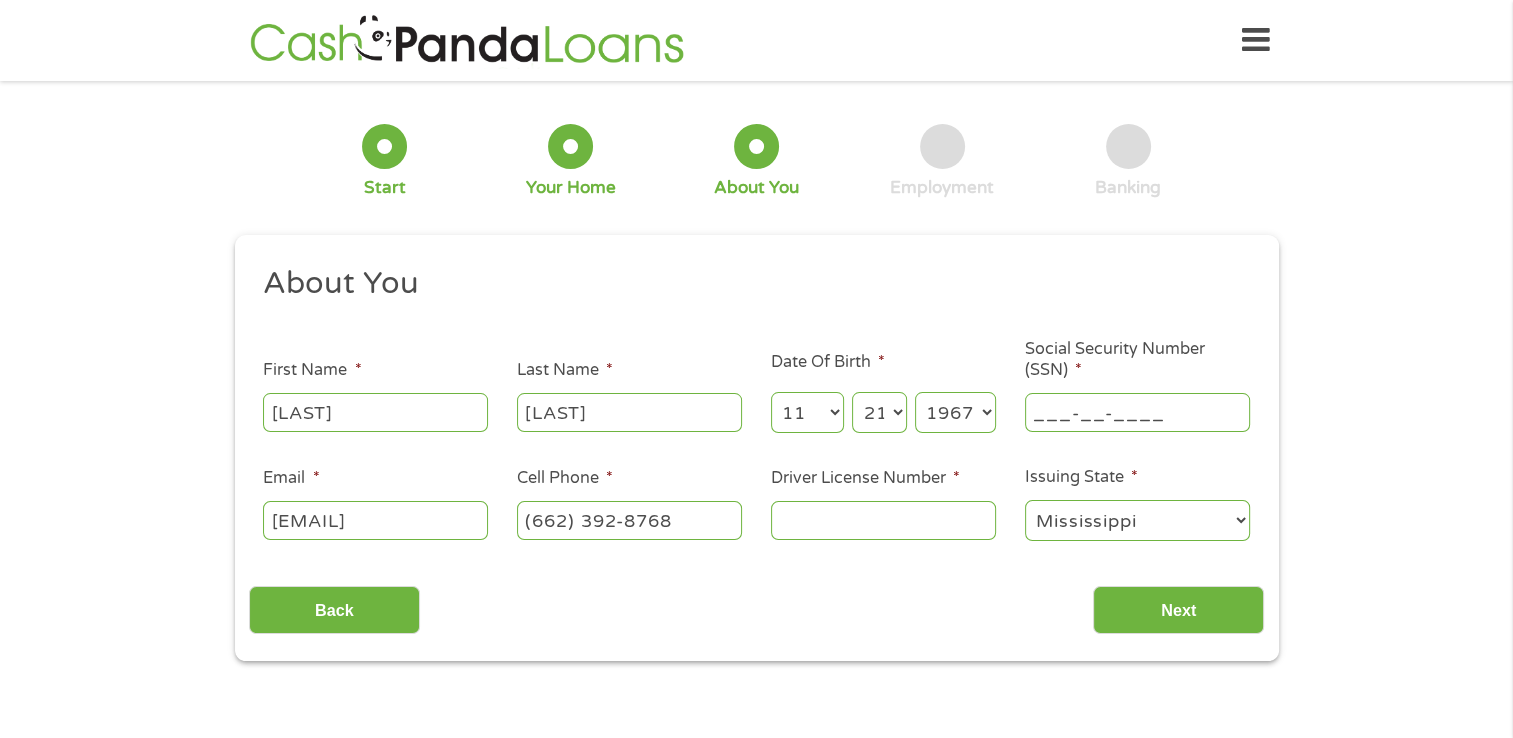 click on "___-__-____" at bounding box center (1137, 412) 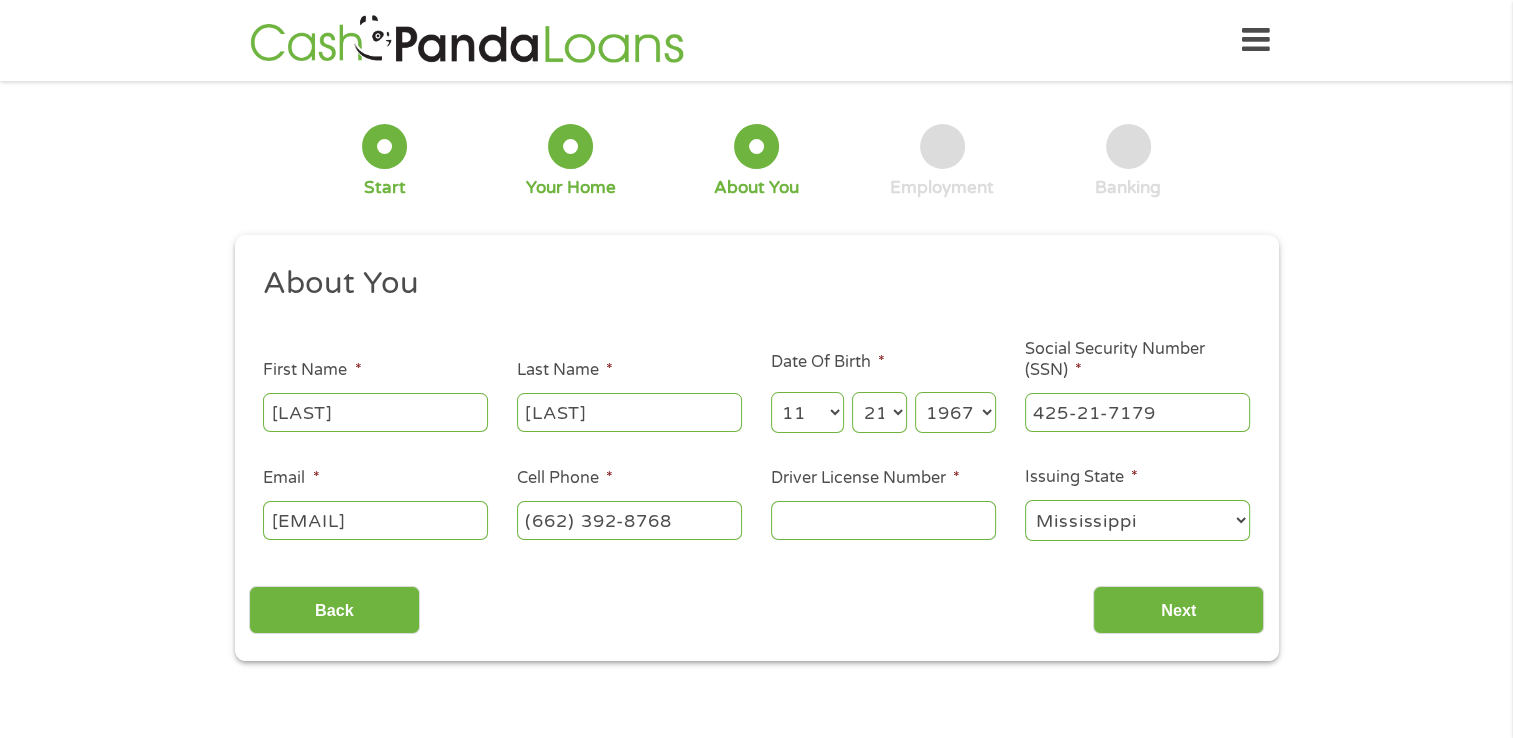 click on "Driver License Number *" at bounding box center [883, 520] 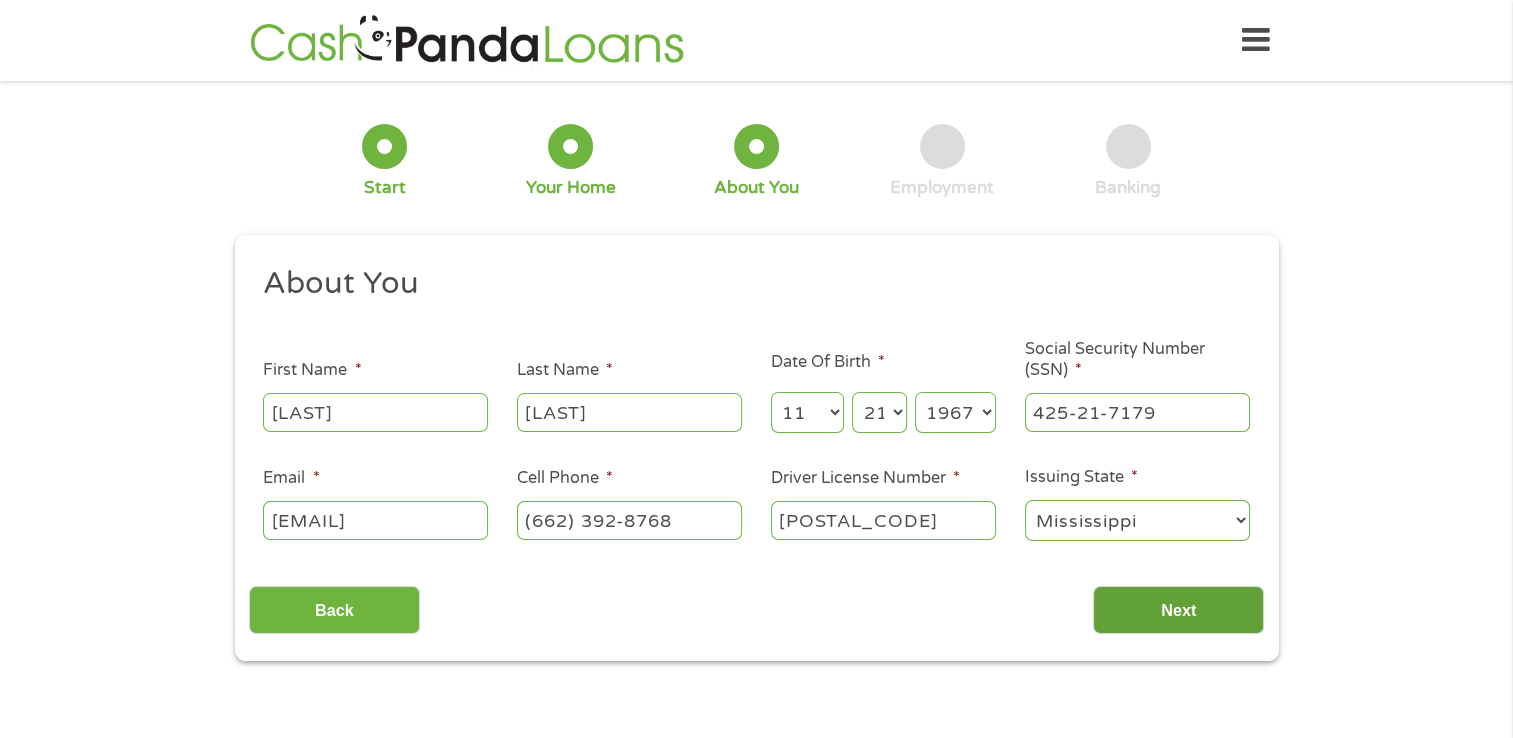 type on "[POSTAL_CODE]" 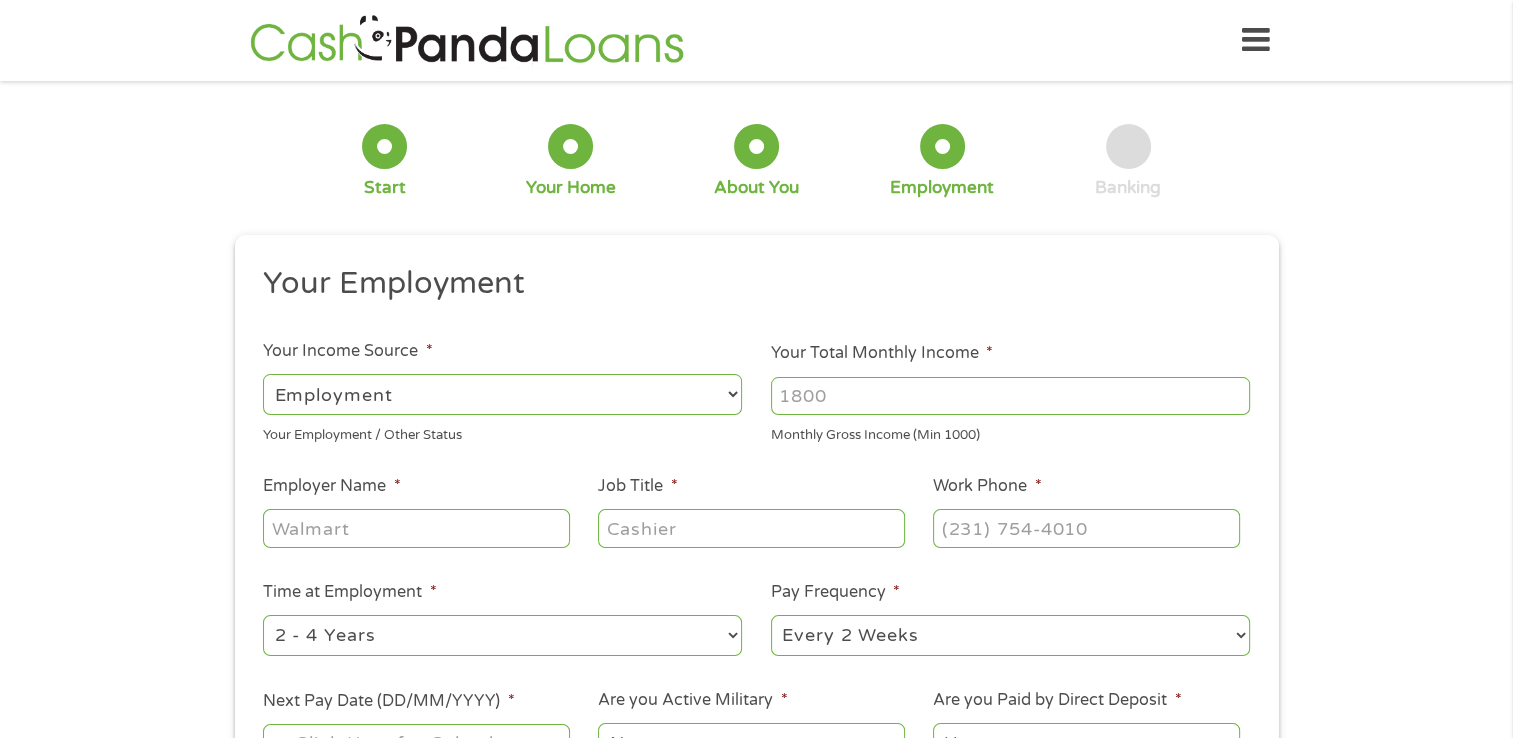 scroll, scrollTop: 8, scrollLeft: 8, axis: both 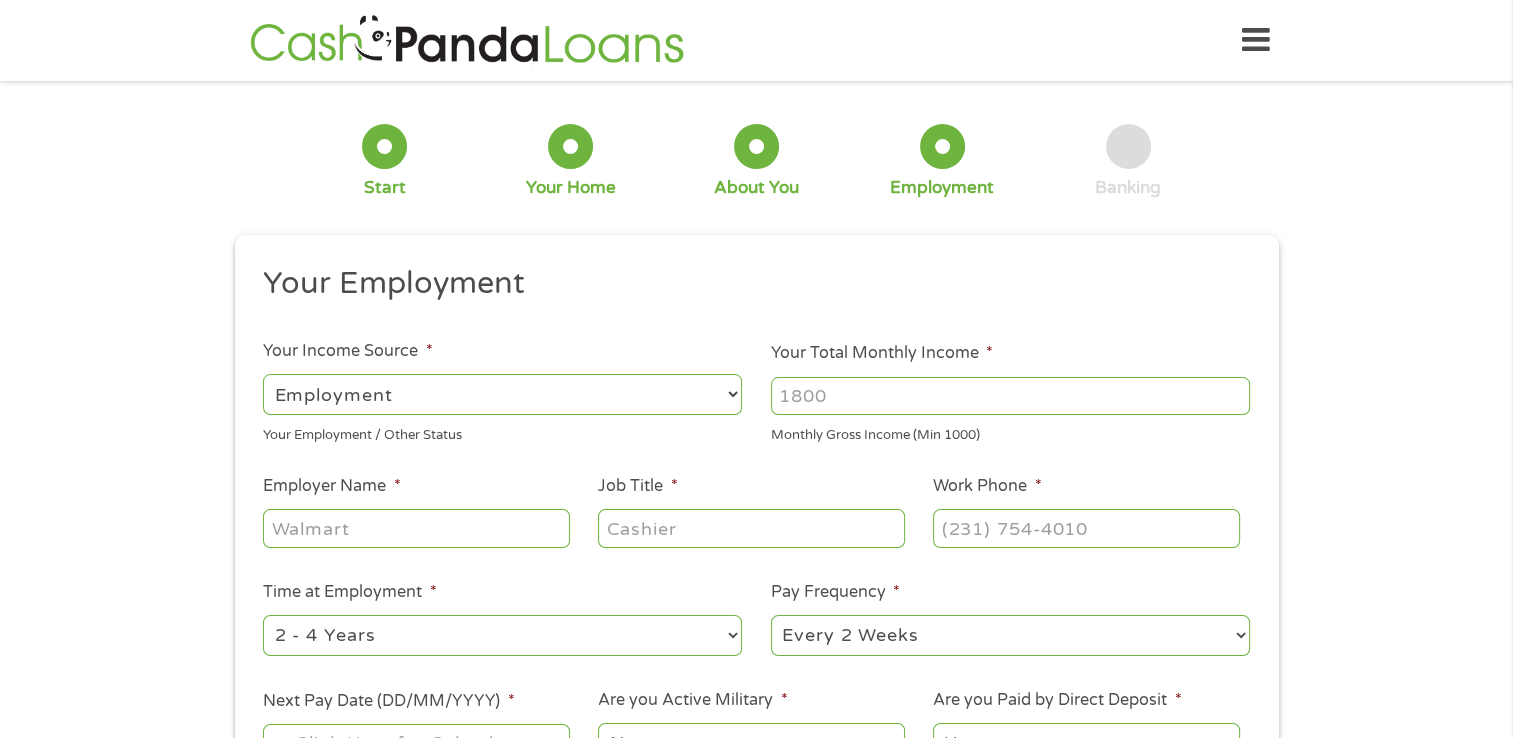 click on "--- Choose one --- Employment Self Employed Benefits" at bounding box center (502, 394) 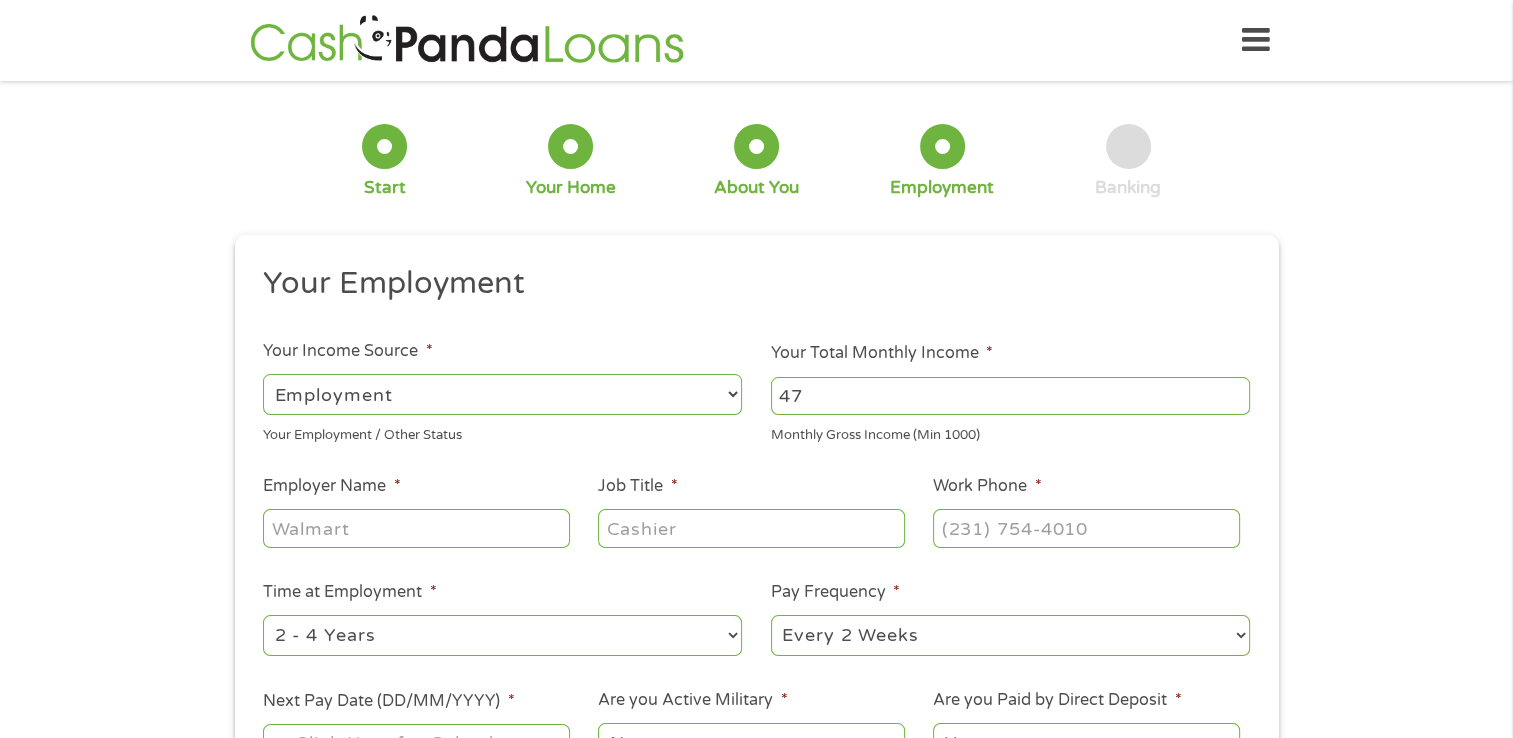 type on "47" 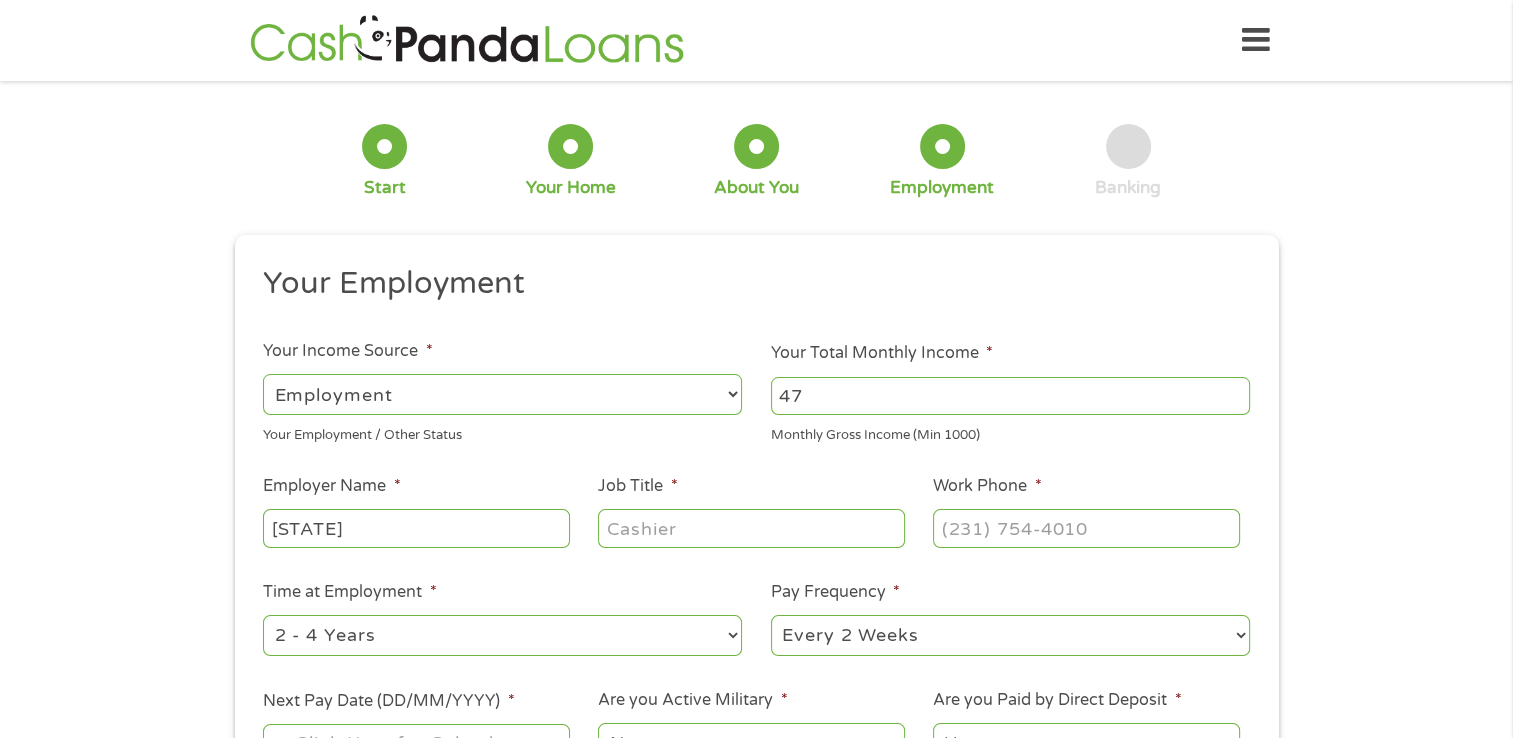 type on "[STATE]" 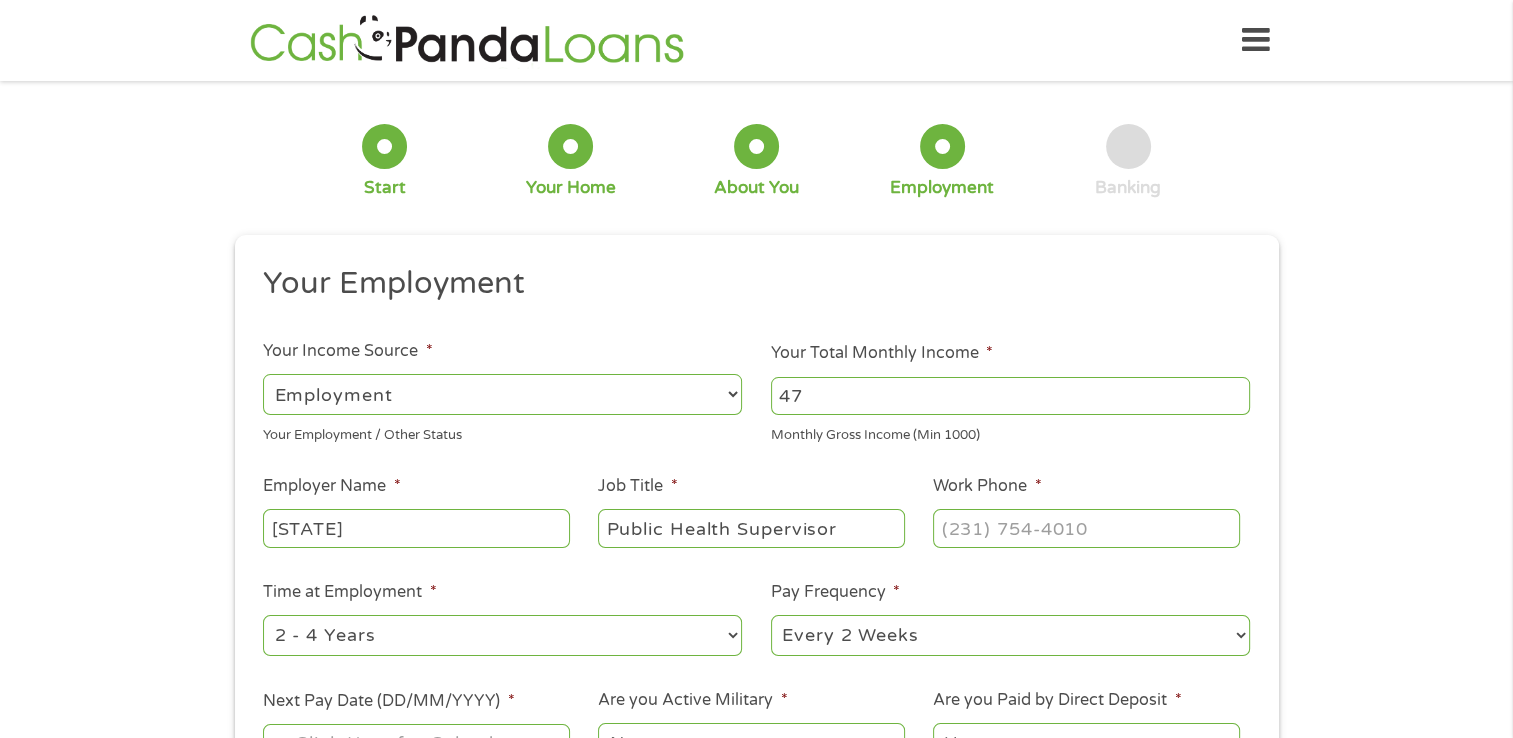 type on "Public Health Supervisor" 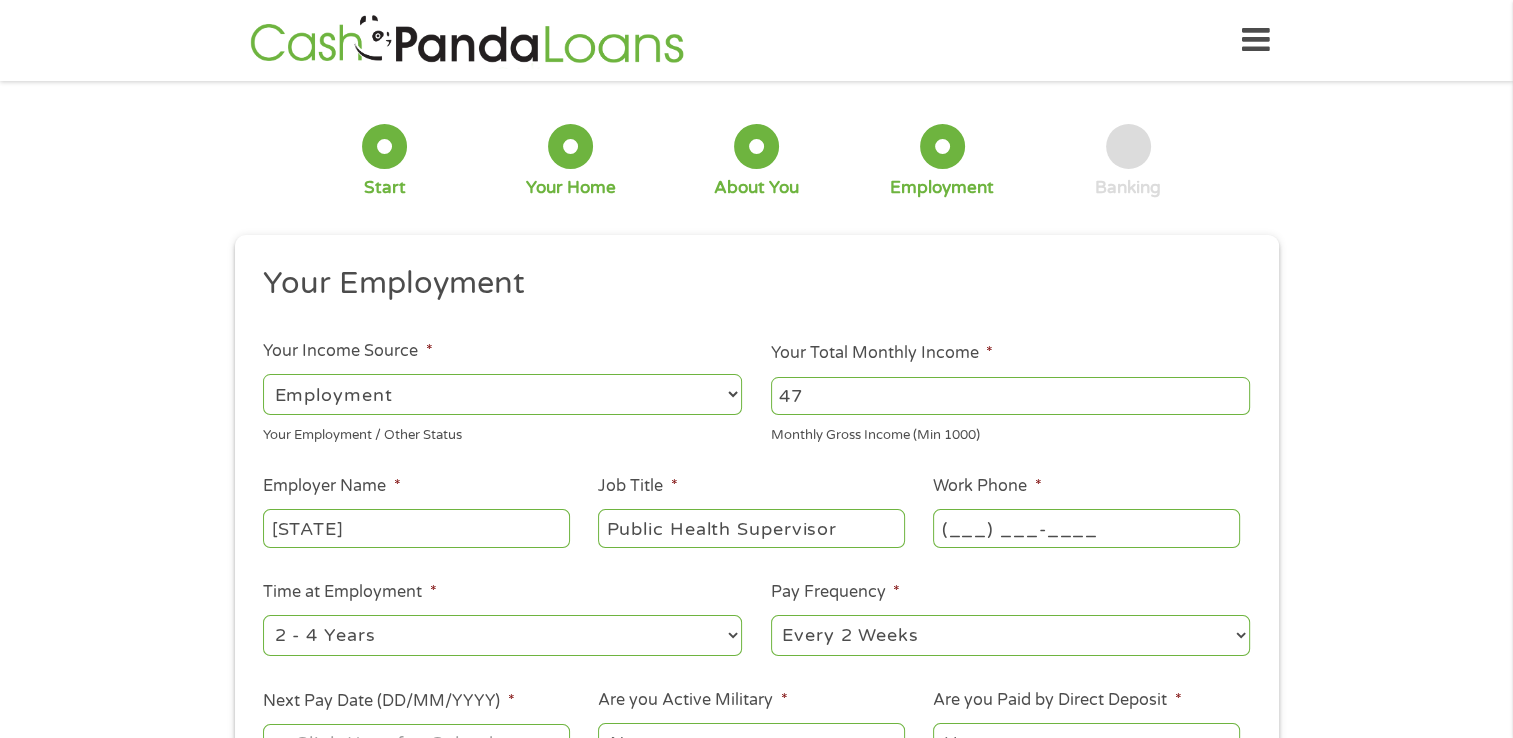 click on "(___) ___-____" at bounding box center [1086, 528] 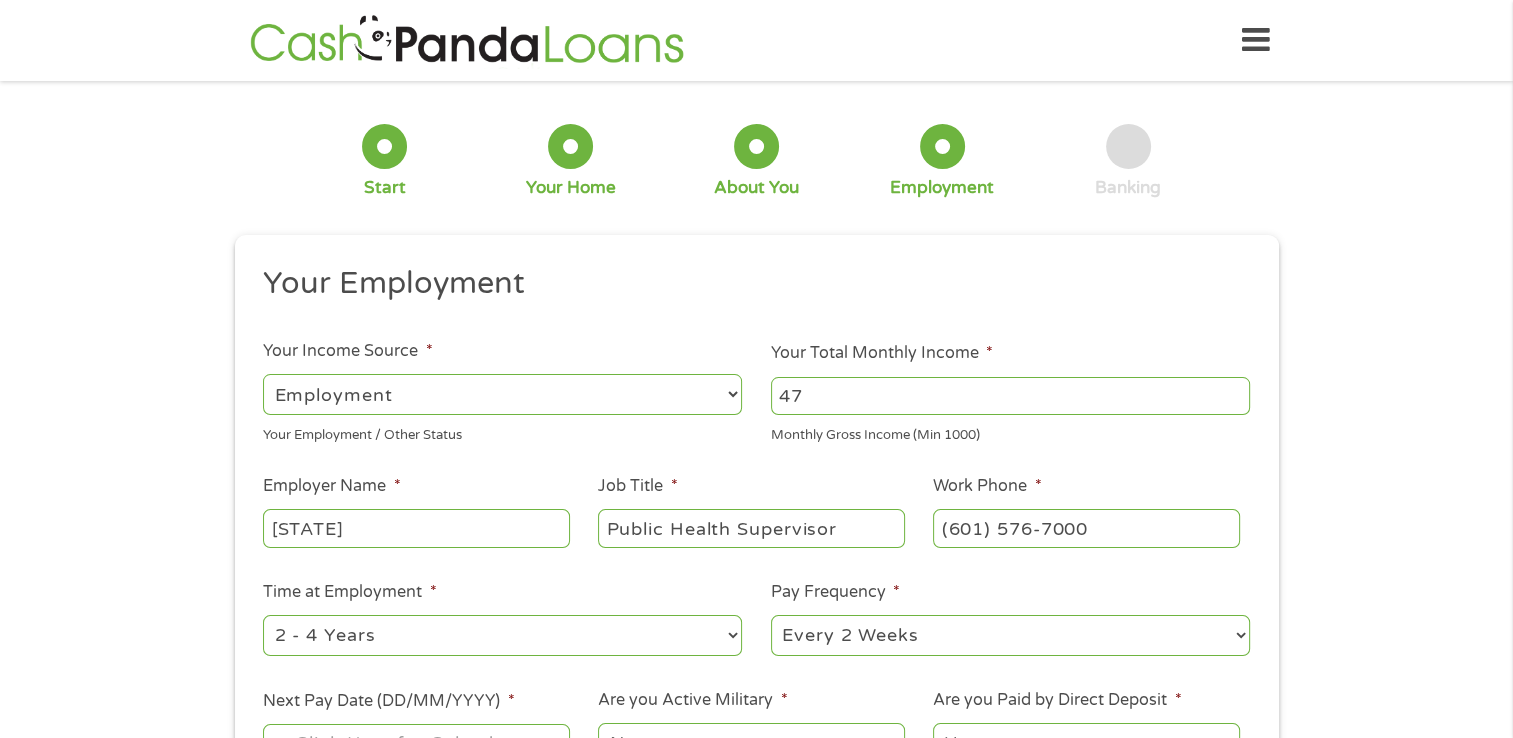 click on "47" at bounding box center [1010, 396] 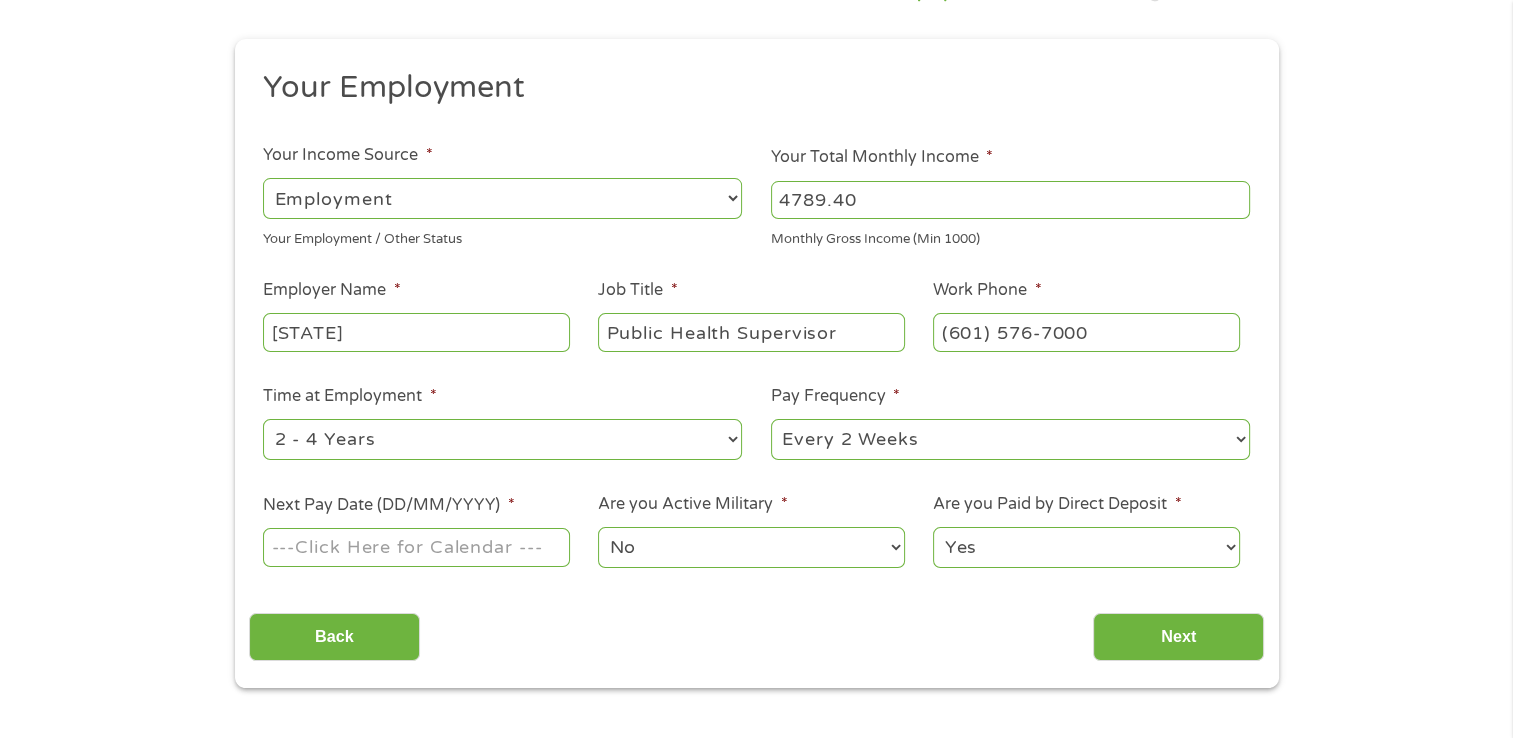 scroll, scrollTop: 373, scrollLeft: 0, axis: vertical 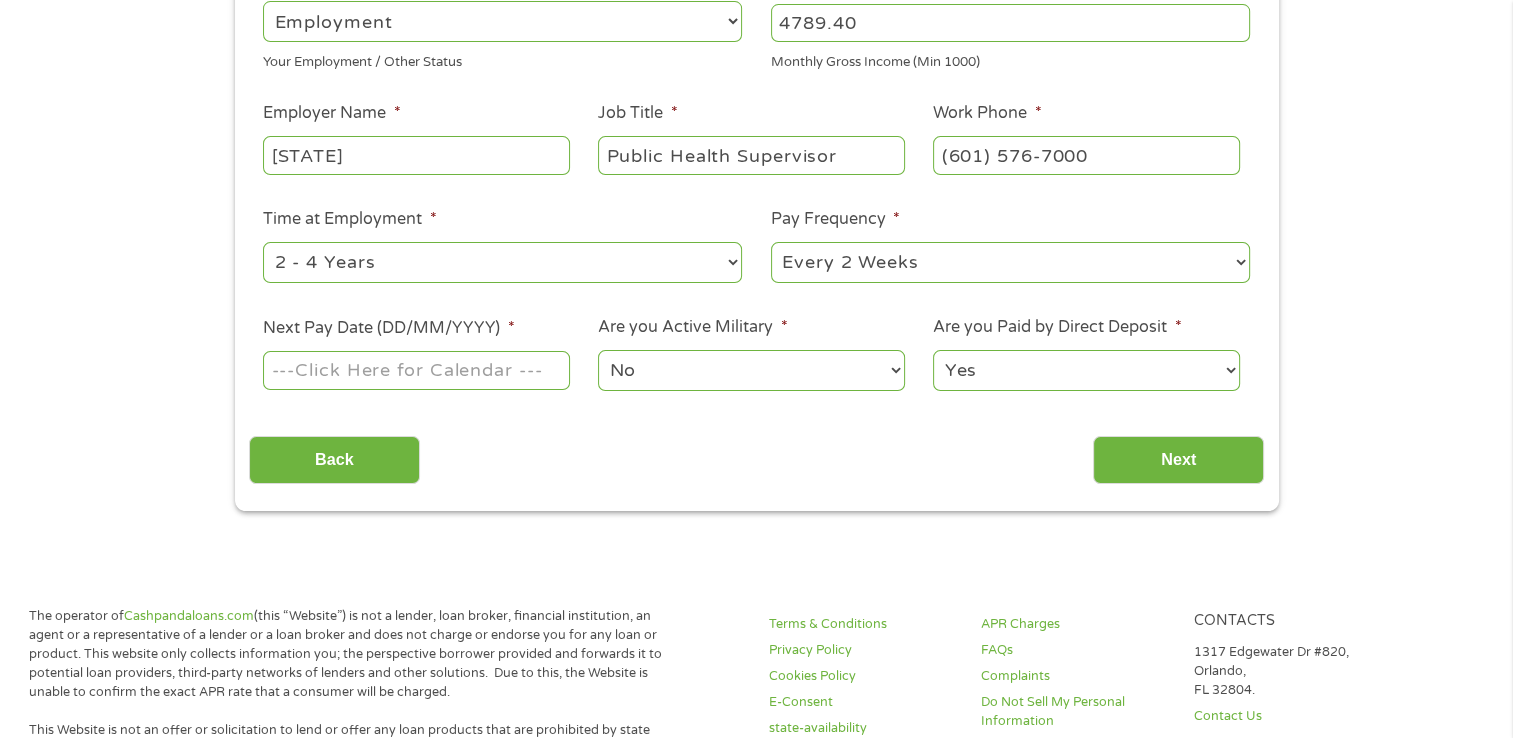 type on "4789.40" 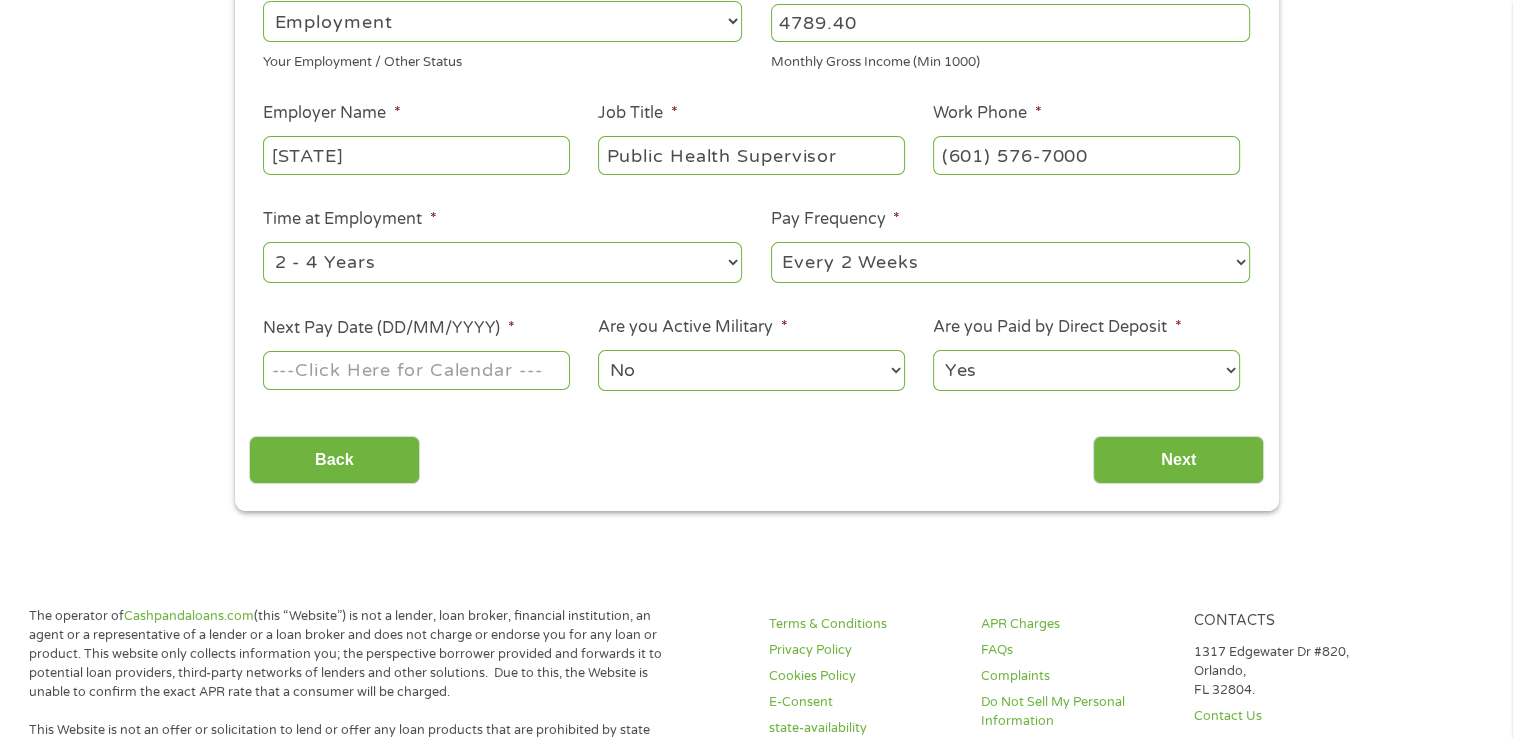 select on "60months" 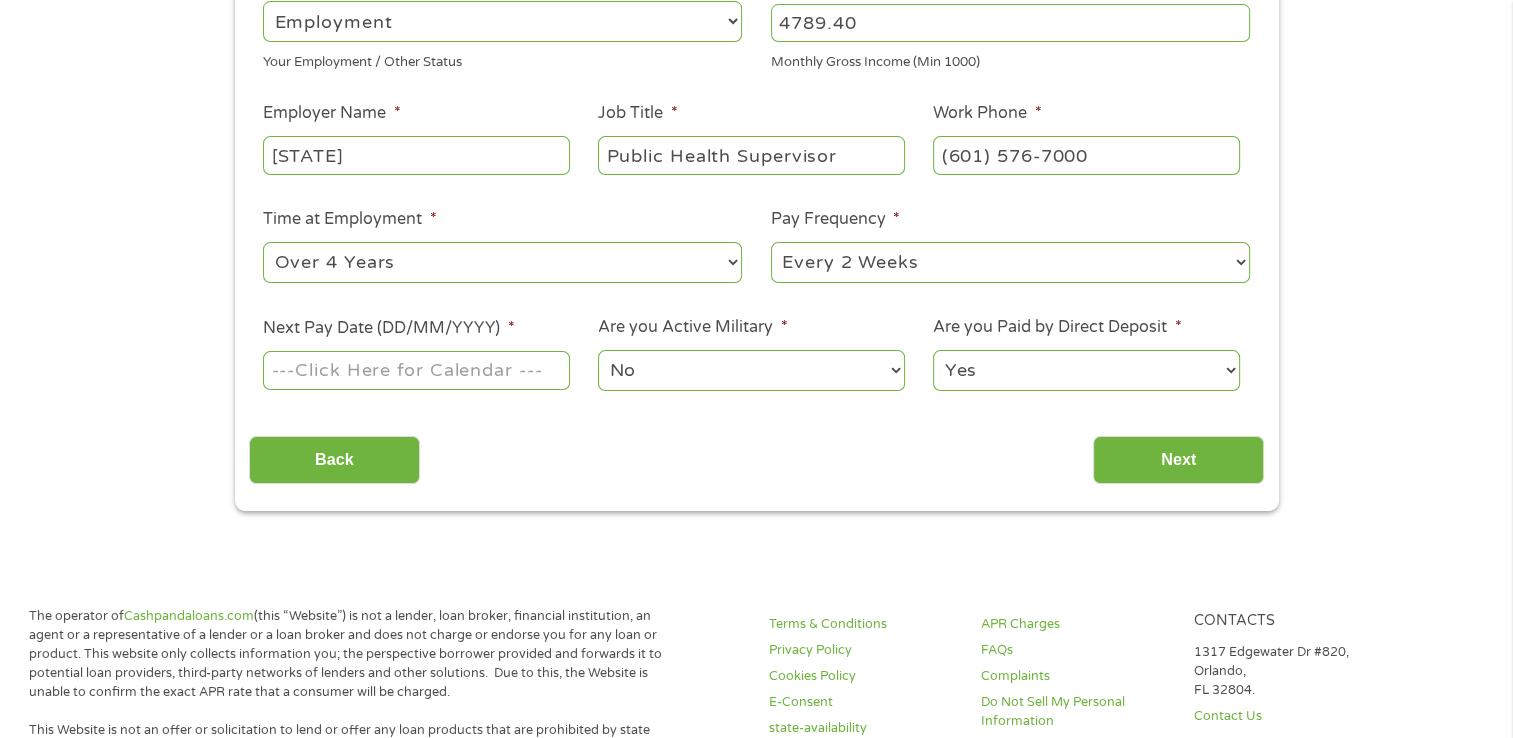 click on "--- Choose one --- 1 Year or less 1 - 2 Years 2 - 4 Years Over 4 Years" at bounding box center [502, 262] 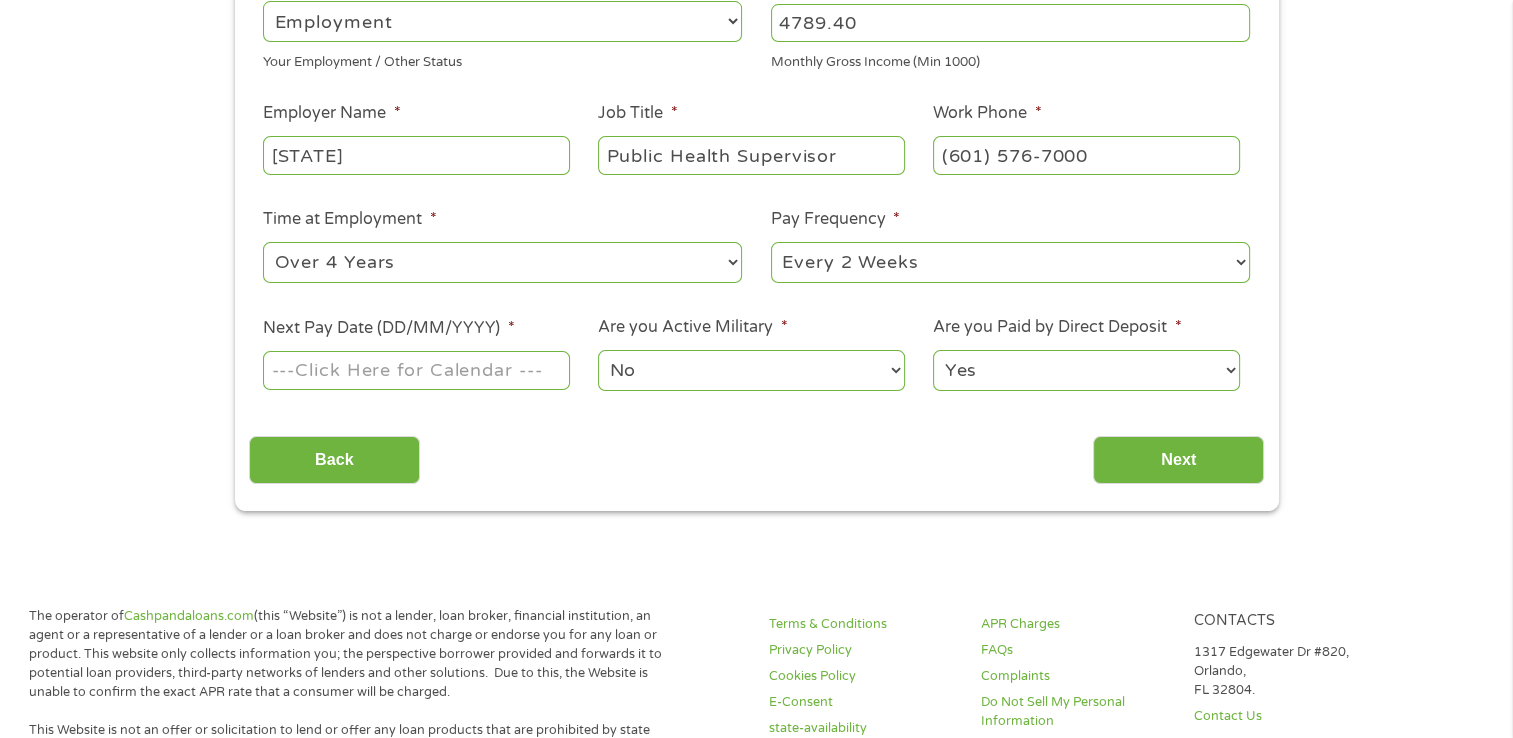 select on "monthly" 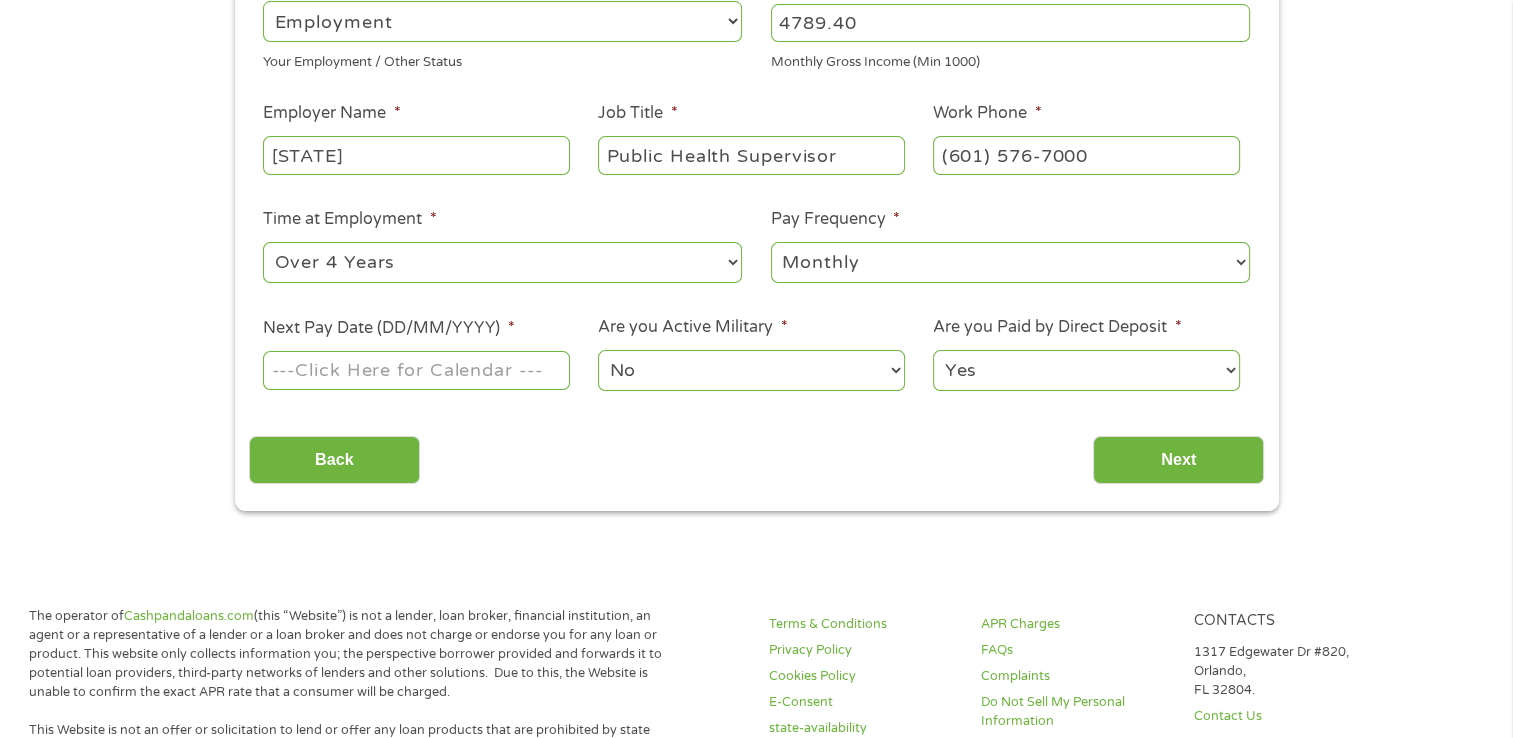 click on "--- Choose one --- Every 2 Weeks Every Week Monthly Semi-Monthly" at bounding box center [1010, 262] 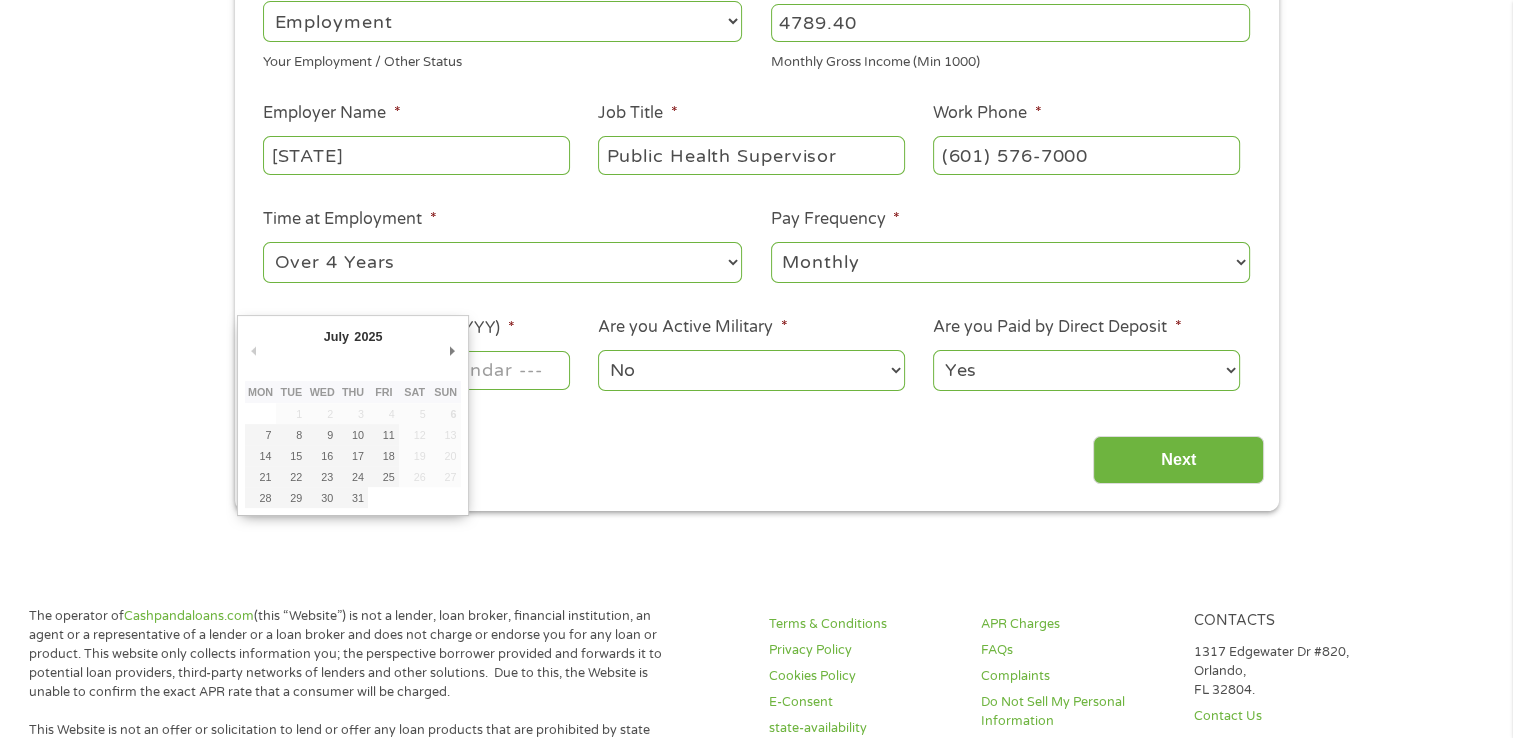 click on "Home Get Loan Offer How it works FAQs Blog Cash Loans Quick Loans Online Loans Payday Loans Cash Advances Préstamos Paycheck Loans Near Me Artificial Intelligence Loans Contact Us 1 Start 2 Your Home 3 About You 4 Employment 5 Banking 6
This field is hidden when viewing the form gclid This field is hidden when viewing the form Referrer https://www.cashpandaloans.com/personal-loans/ This field is hidden when viewing the form Source This field is hidden when viewing the form Campaign This field is hidden when viewing the form Medium This field is hidden when viewing the form adgroup This field is hidden when viewing the form creative This field is hidden when viewing the form position This field is hidden when viewing the form keyword This field is hidden when viewing the form matchtype This field is hidden when viewing the form device network 0.95" at bounding box center (756, 811) 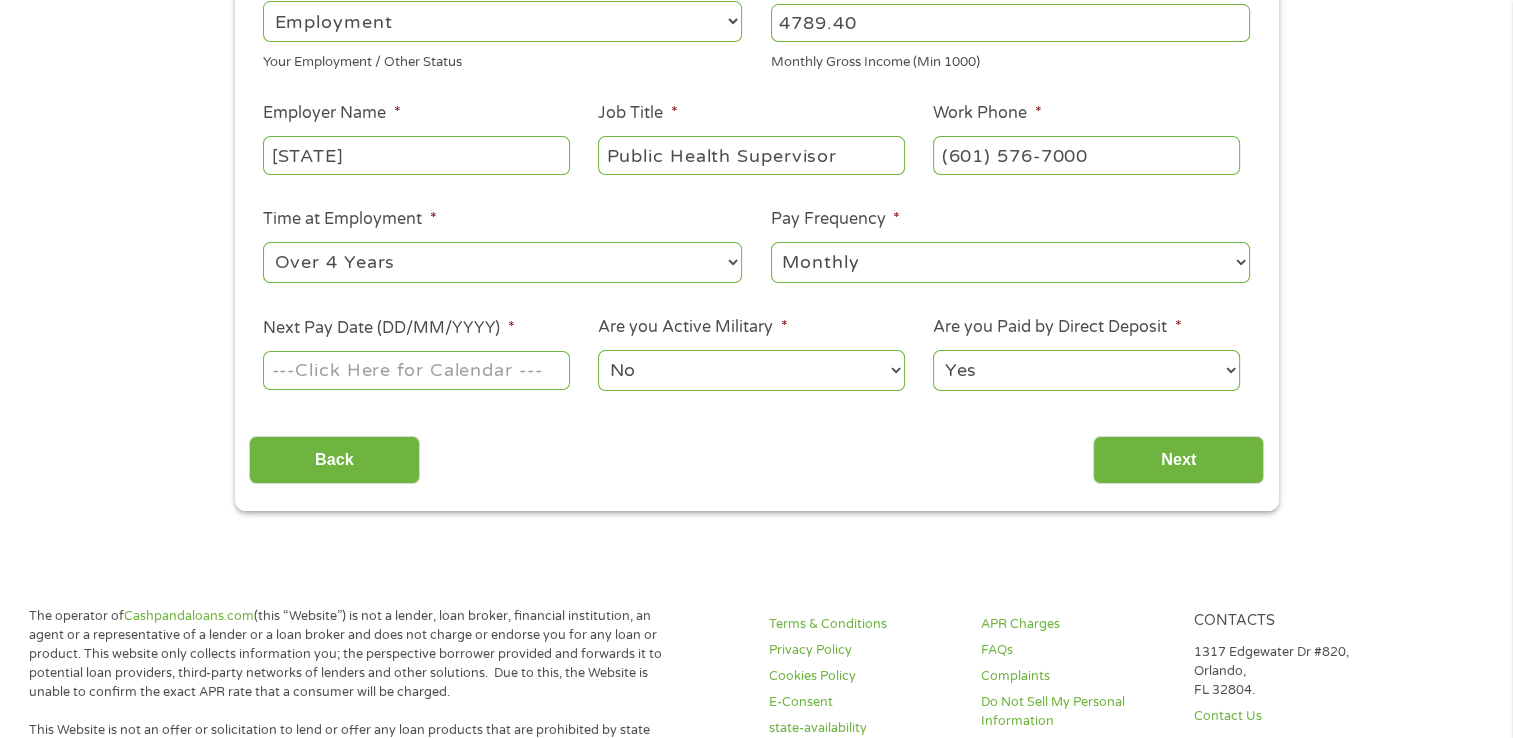 click on "Next Pay Date (DD/MM/YYYY) *" at bounding box center (416, 370) 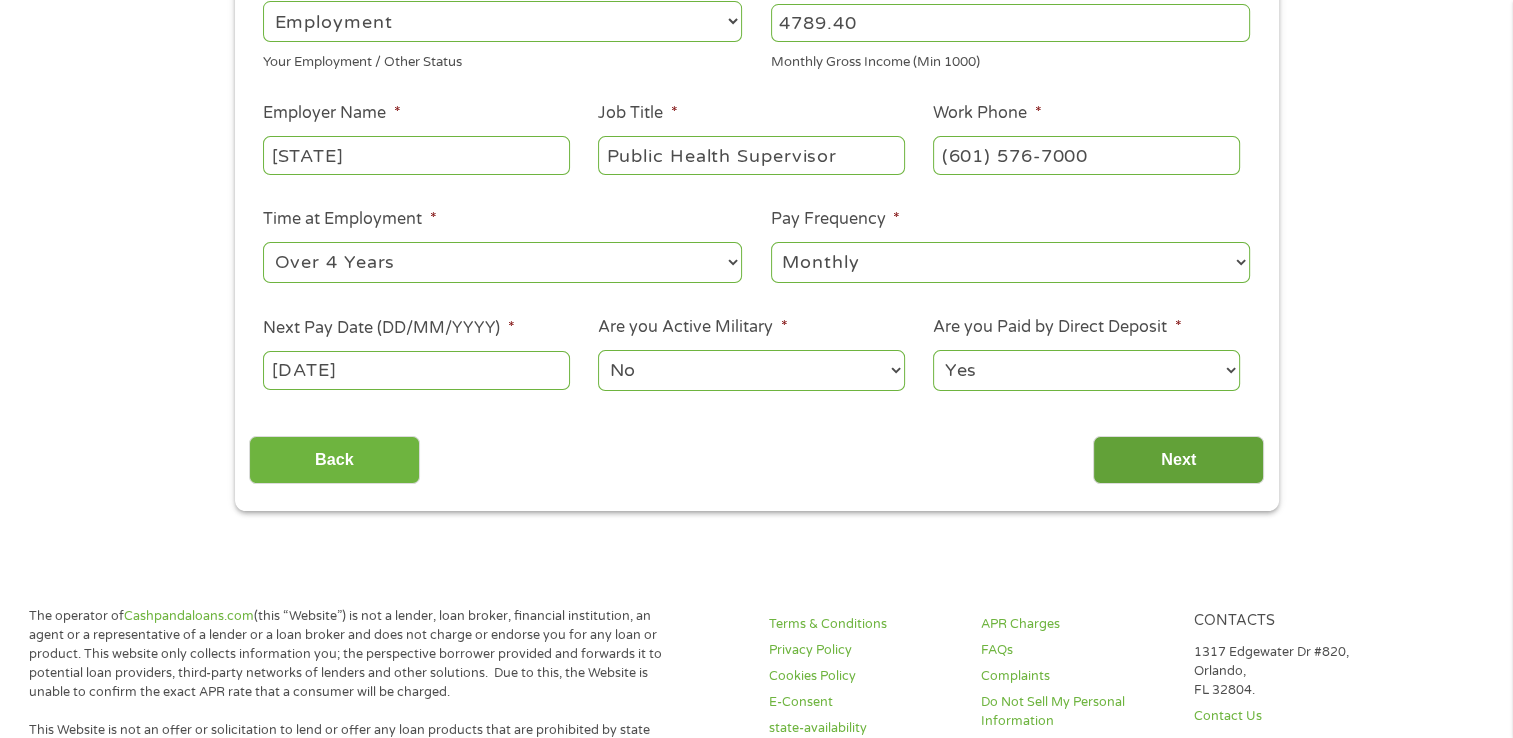 click on "Next" at bounding box center [1178, 460] 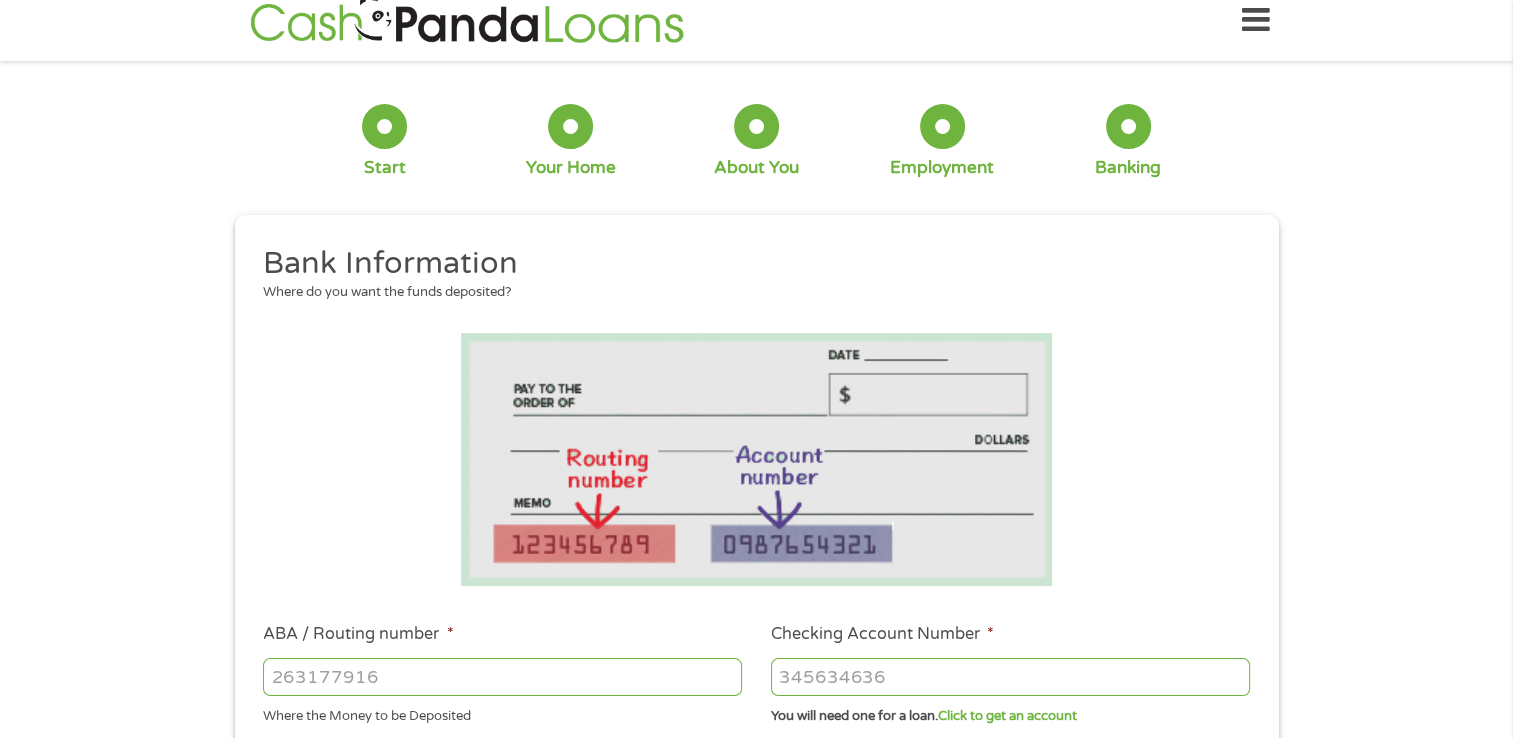scroll, scrollTop: 0, scrollLeft: 0, axis: both 